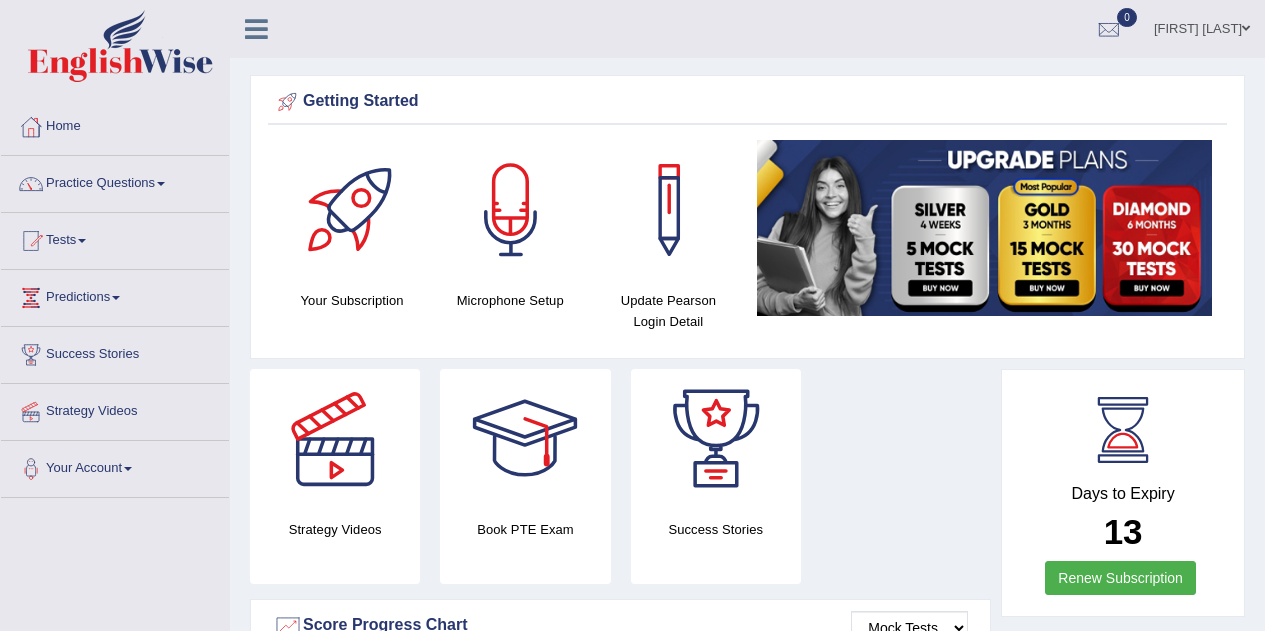 scroll, scrollTop: 0, scrollLeft: 0, axis: both 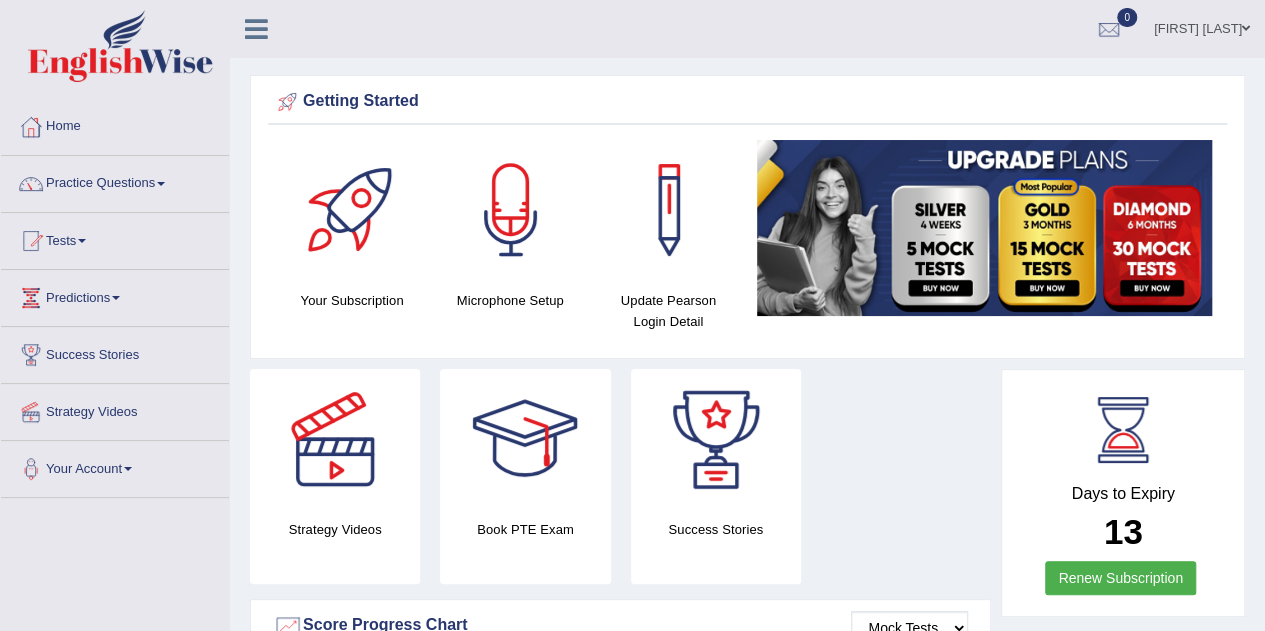 click at bounding box center [511, 210] 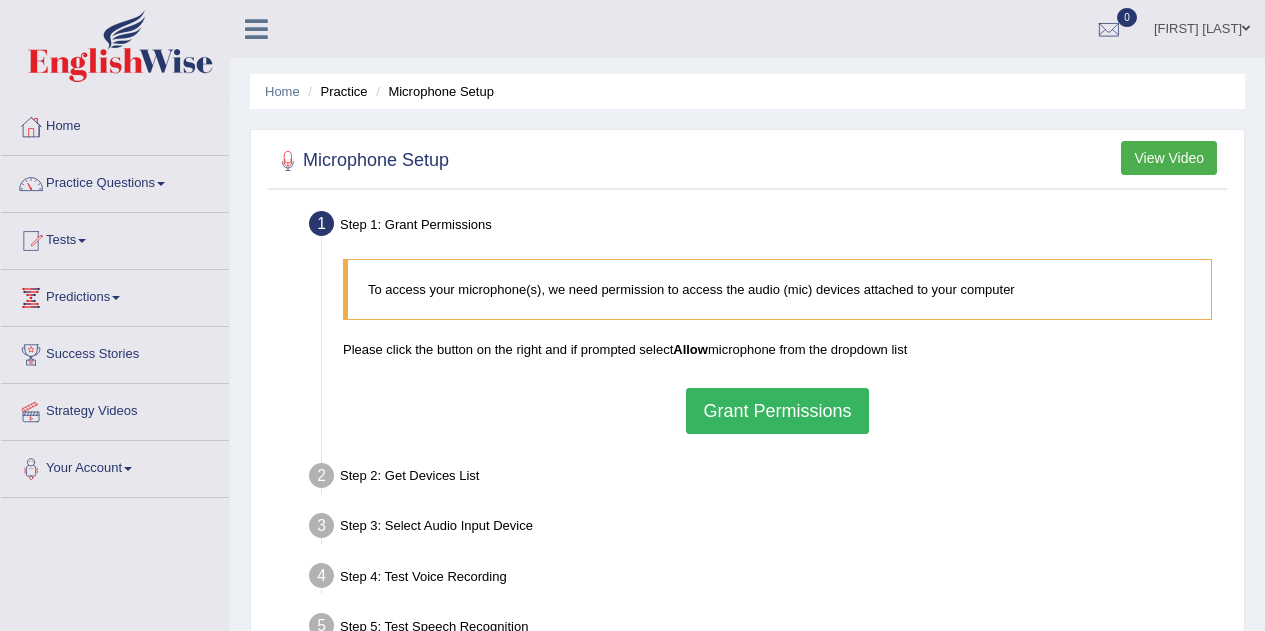 scroll, scrollTop: 0, scrollLeft: 0, axis: both 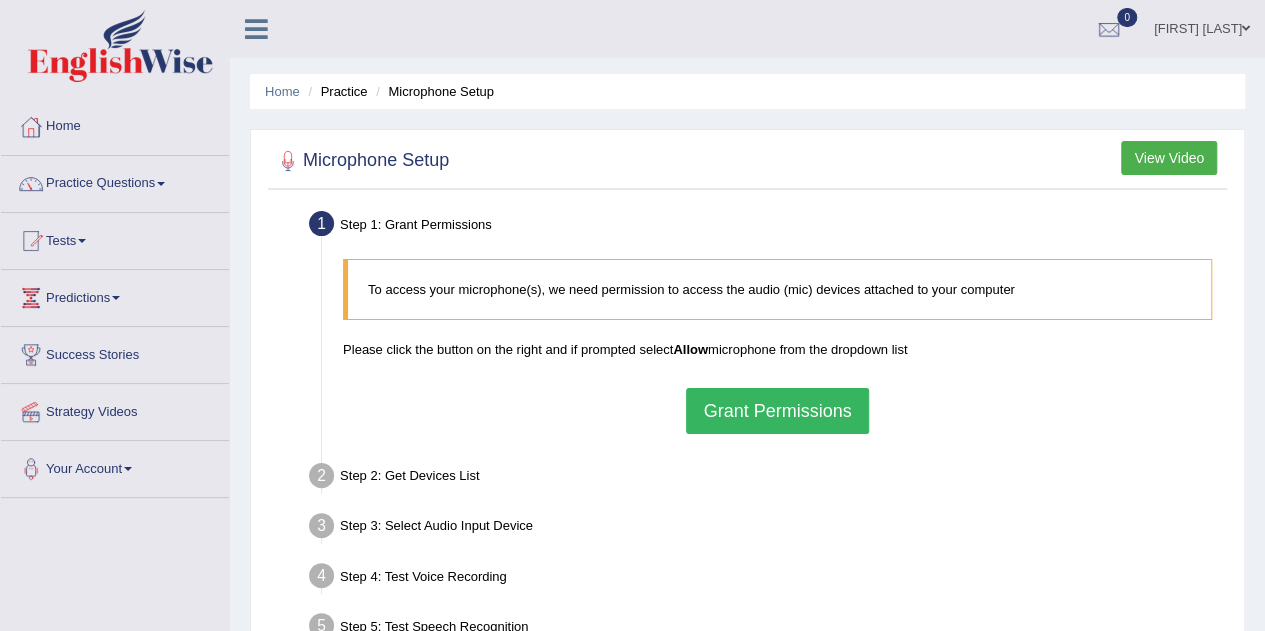 click on "Grant Permissions" at bounding box center (777, 411) 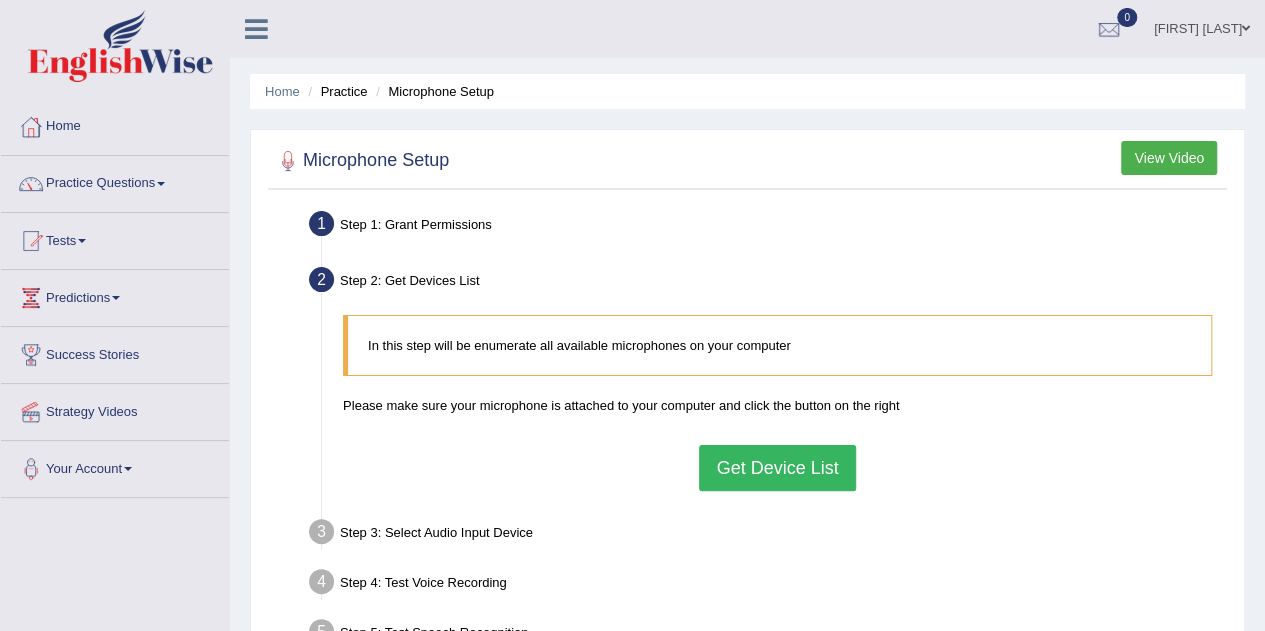 click on "Get Device List" at bounding box center (777, 468) 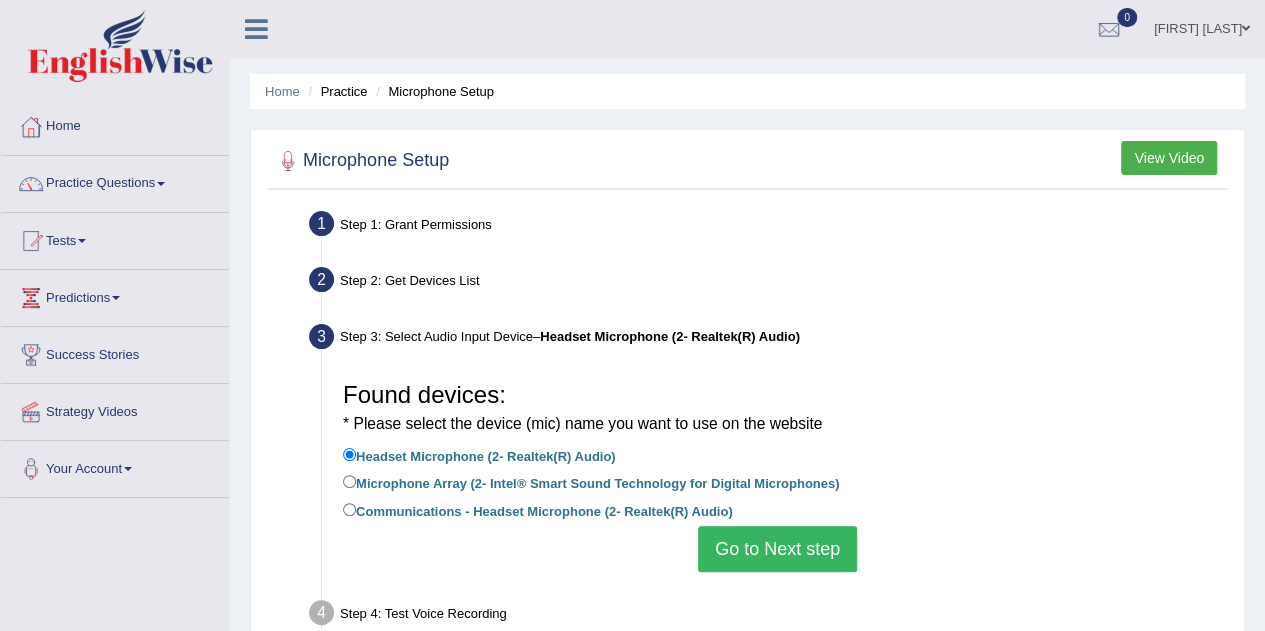 click on "Communications - Headset Microphone (2- Realtek(R) Audio)" at bounding box center (538, 510) 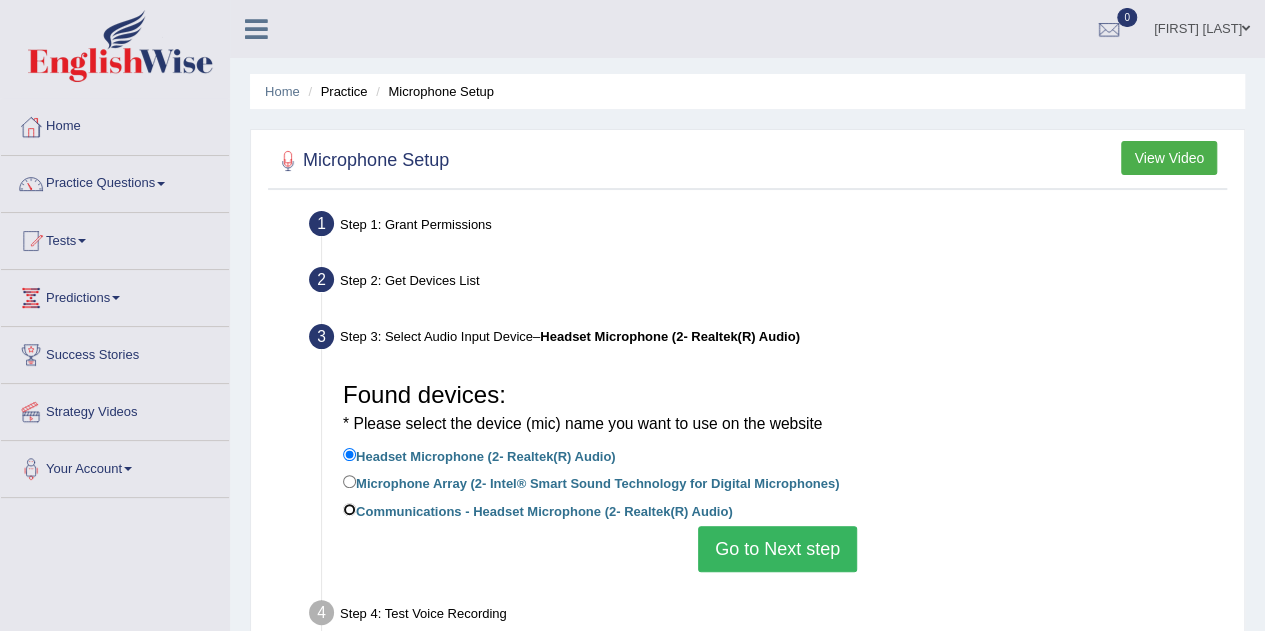 click on "Communications - Headset Microphone (2- Realtek(R) Audio)" at bounding box center [349, 509] 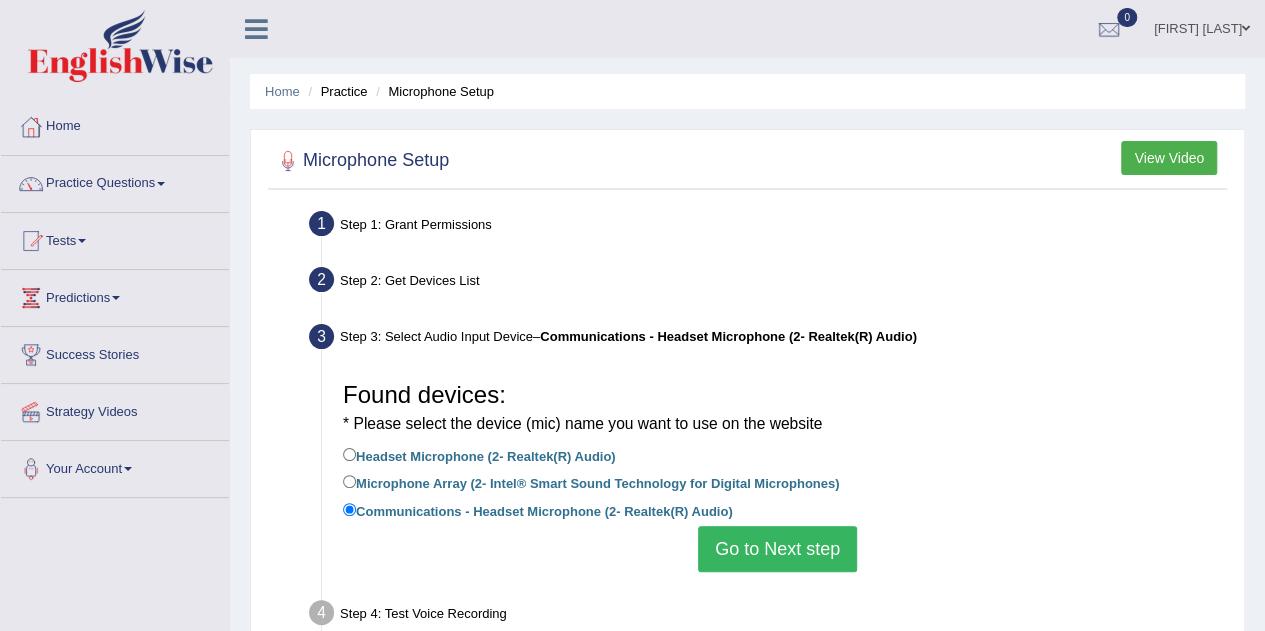 click on "Go to Next step" at bounding box center [777, 549] 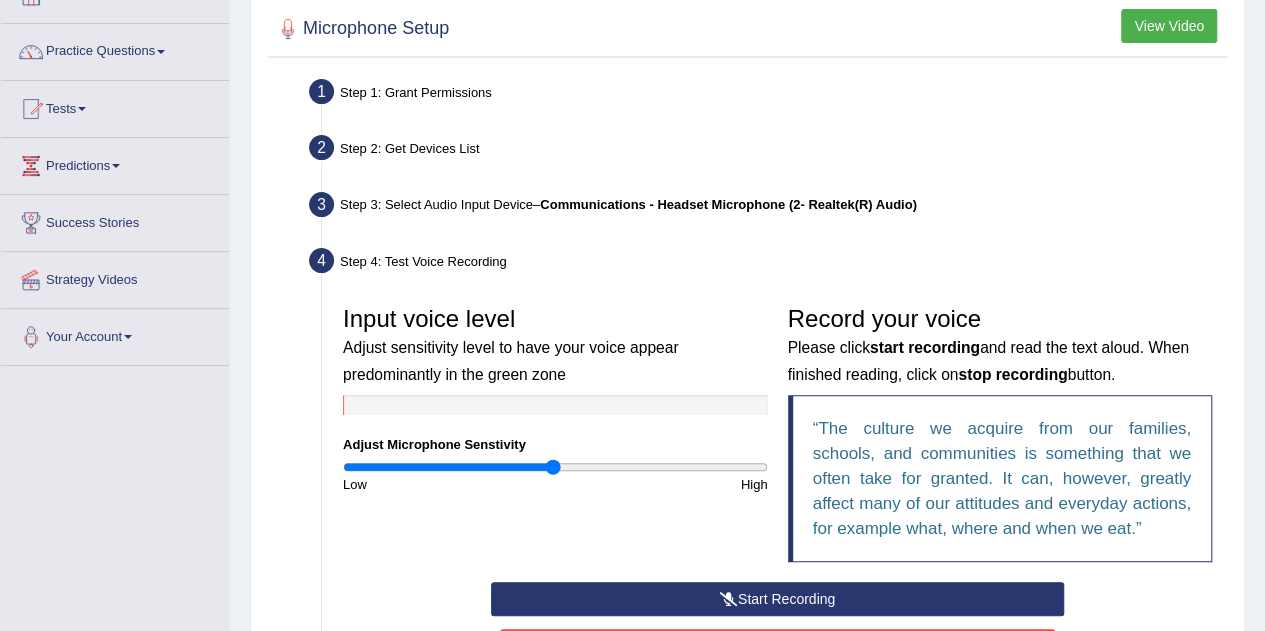 scroll, scrollTop: 139, scrollLeft: 0, axis: vertical 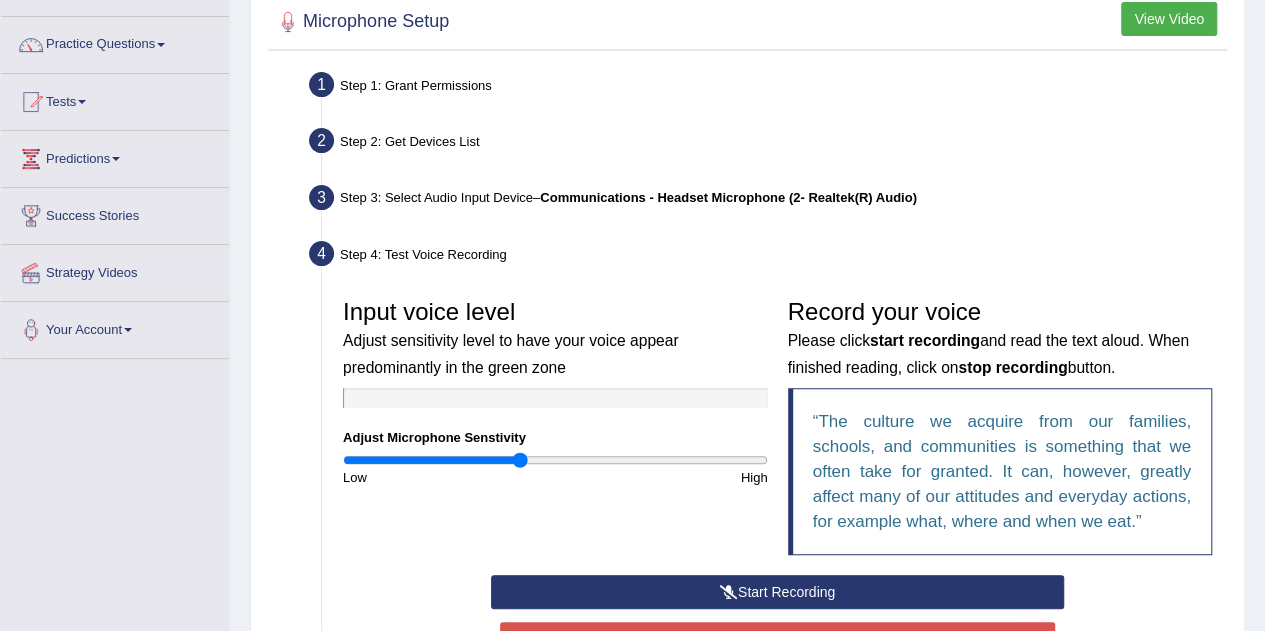 click at bounding box center (555, 460) 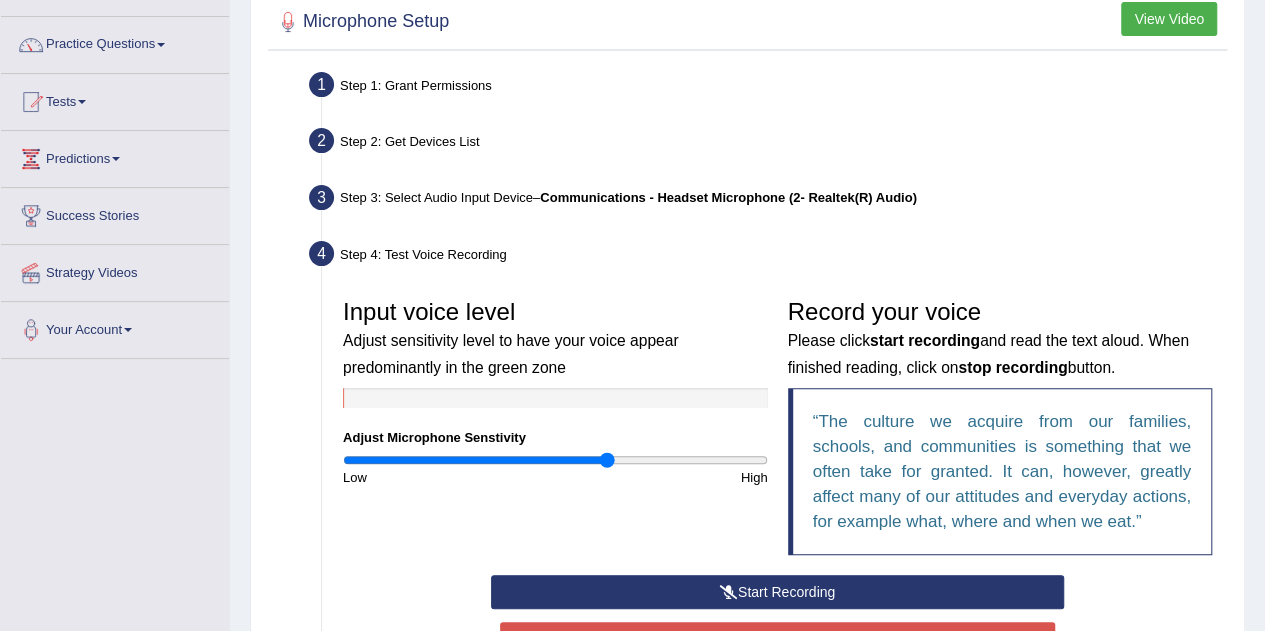 click at bounding box center (555, 460) 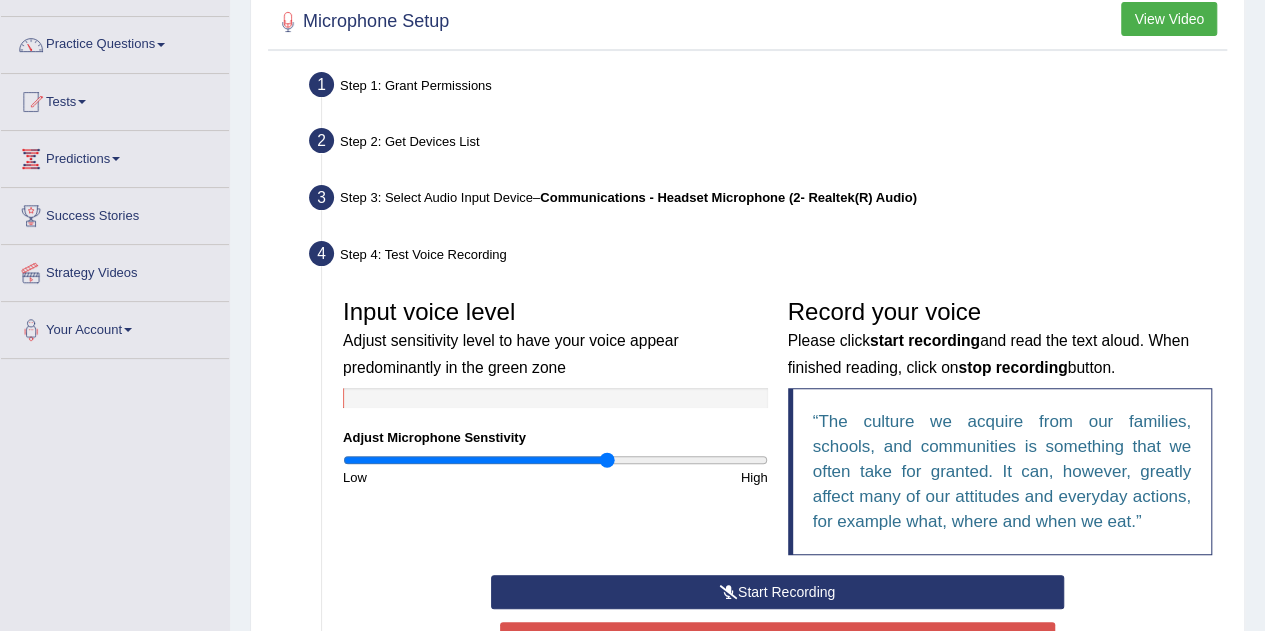 click on "Start Recording" at bounding box center [777, 592] 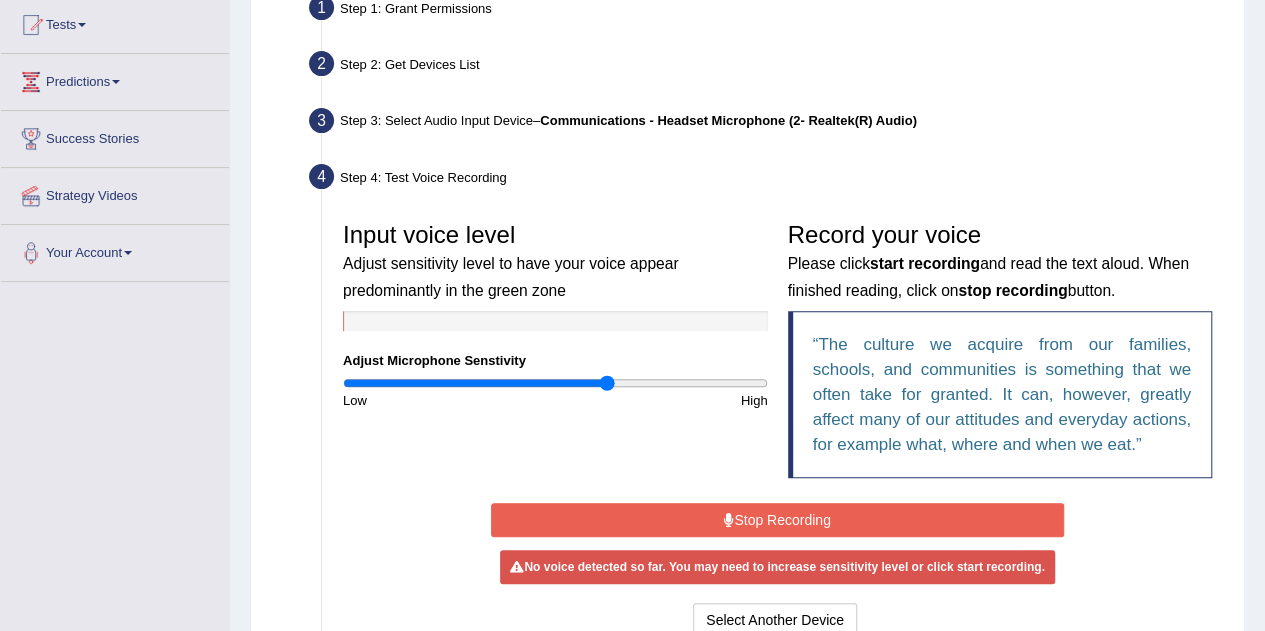 scroll, scrollTop: 442, scrollLeft: 0, axis: vertical 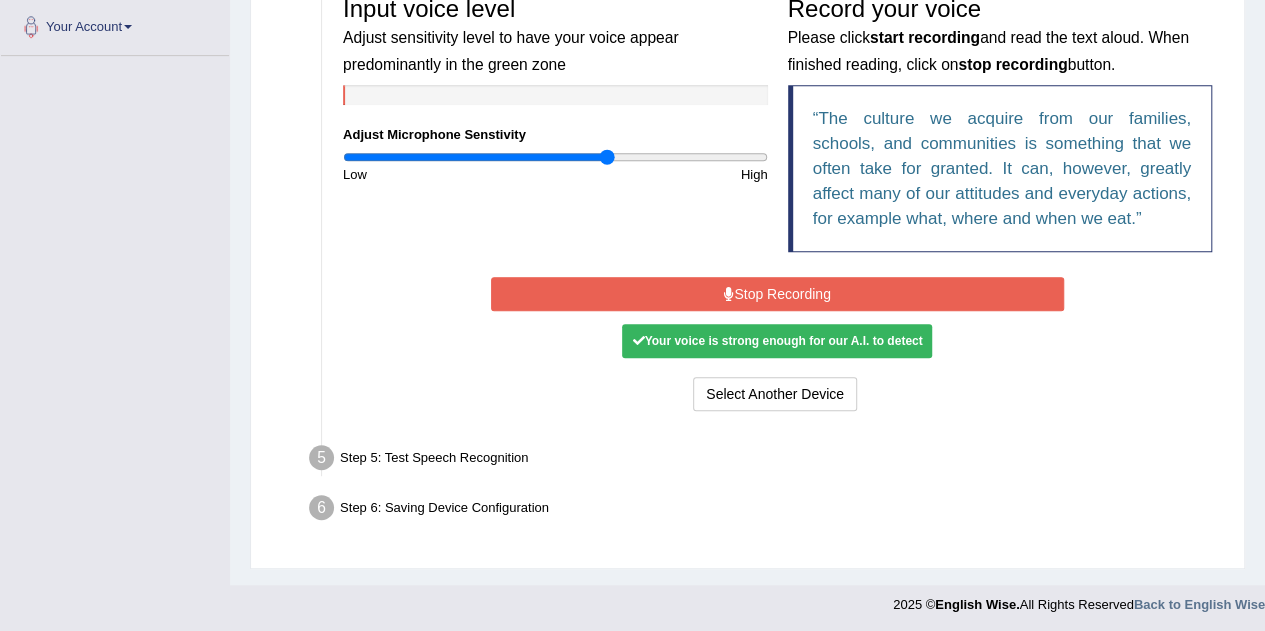 click on "Stop Recording" at bounding box center [777, 294] 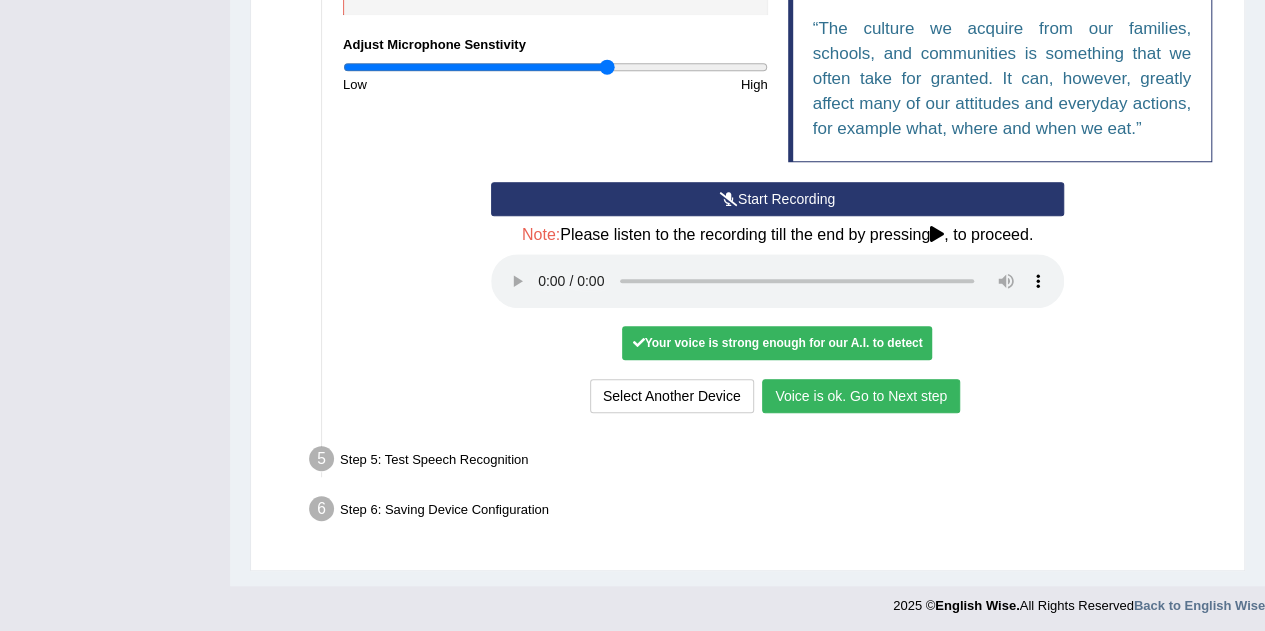 scroll, scrollTop: 534, scrollLeft: 0, axis: vertical 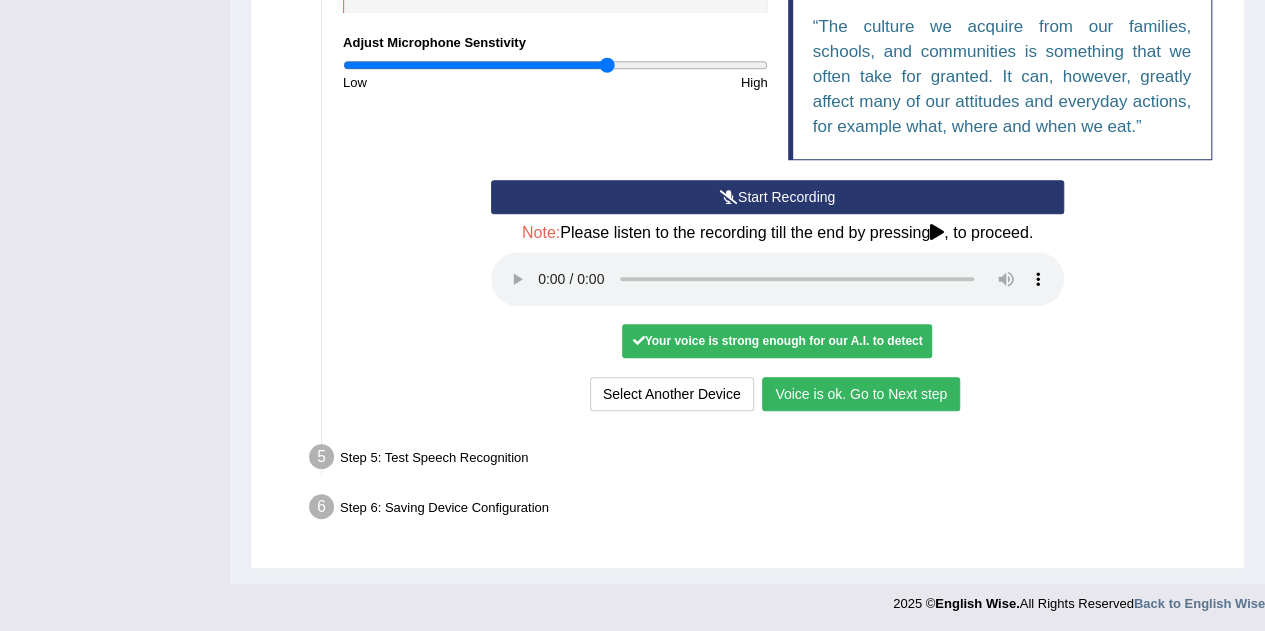 click on "Voice is ok. Go to Next step" at bounding box center [861, 394] 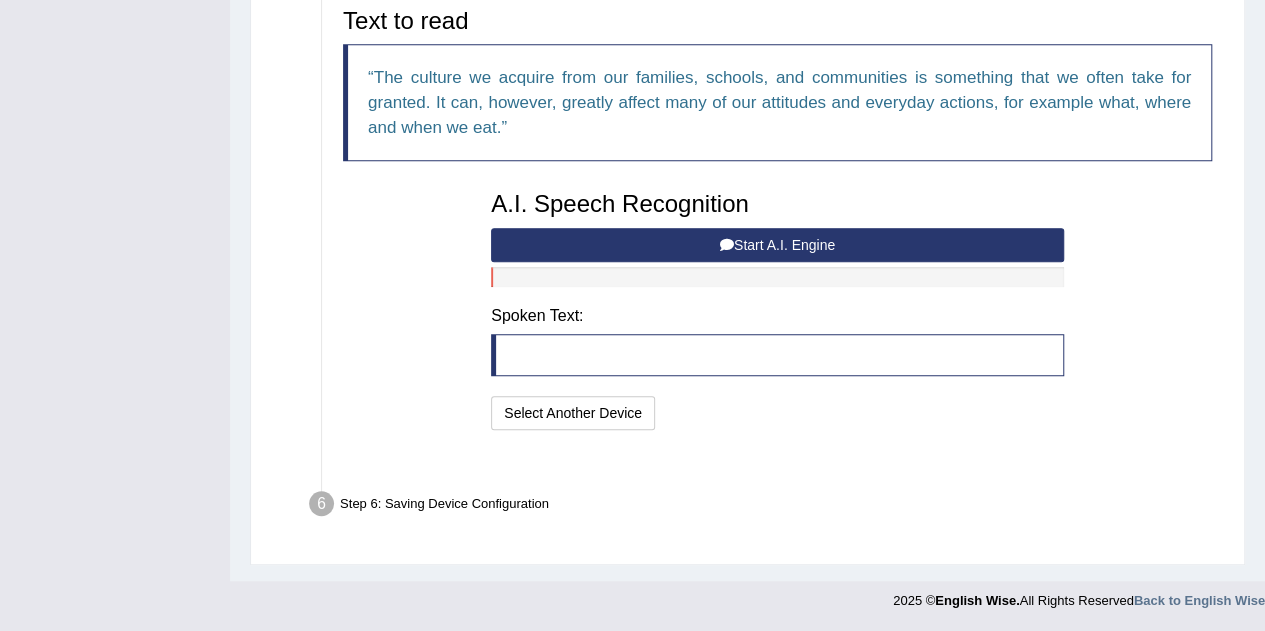 scroll, scrollTop: 455, scrollLeft: 0, axis: vertical 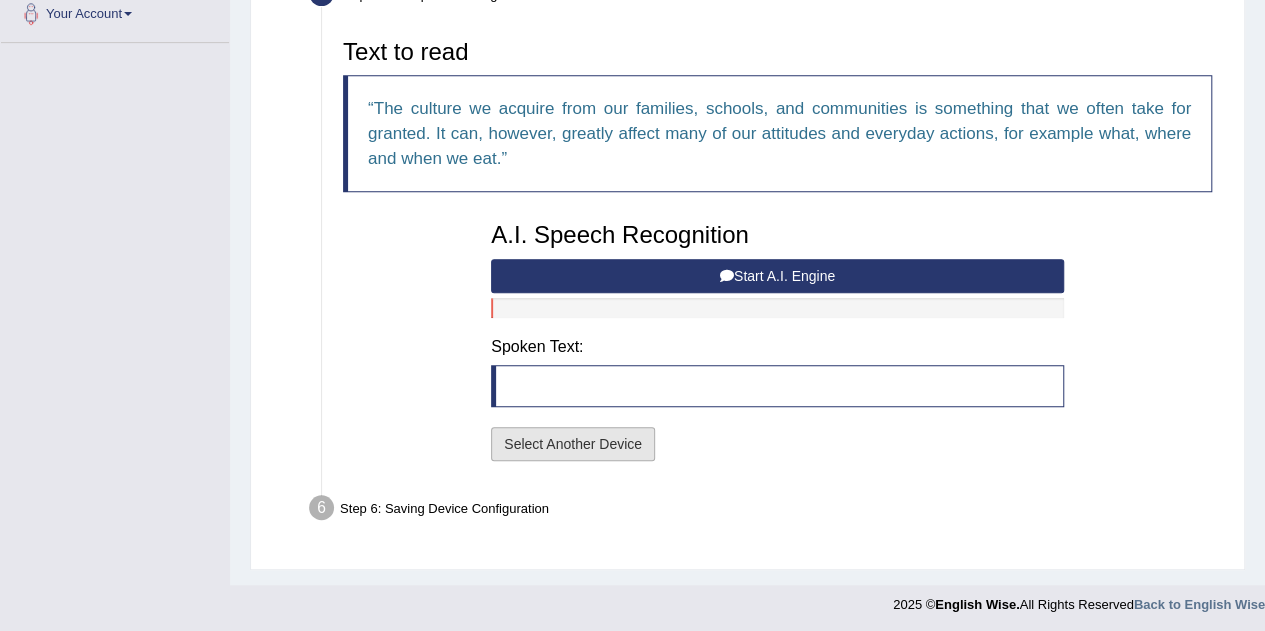click on "Select Another Device" at bounding box center (573, 444) 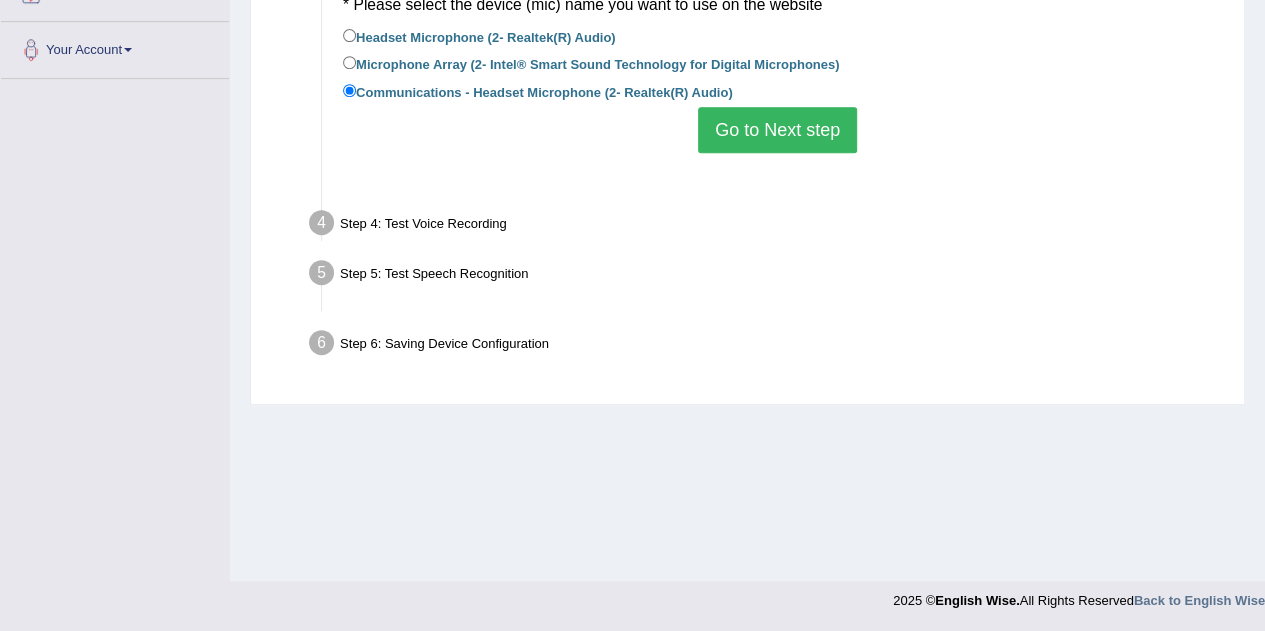 scroll, scrollTop: 418, scrollLeft: 0, axis: vertical 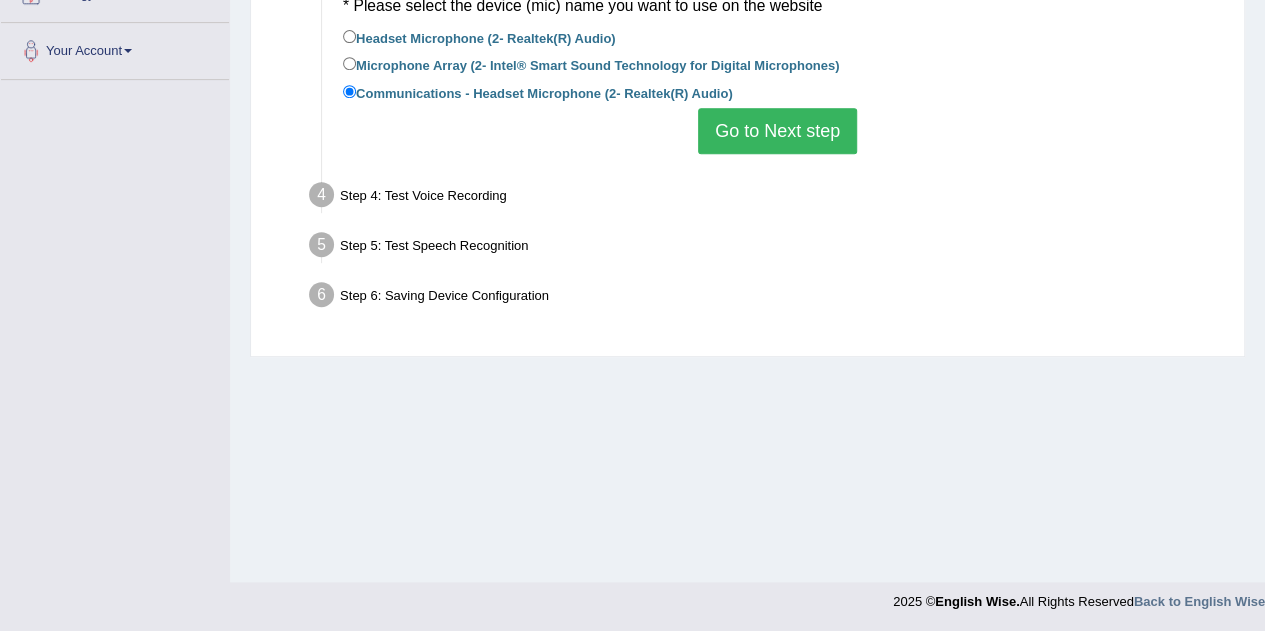 click on "Step 4: Test Voice Recording" at bounding box center (767, 198) 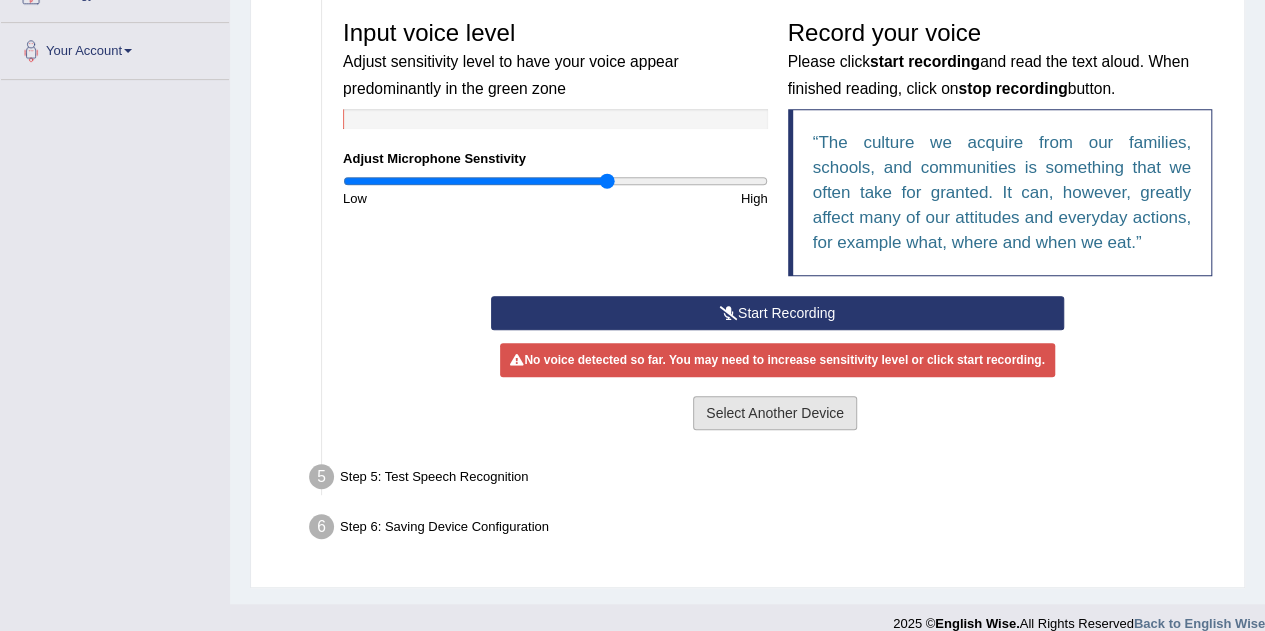 click on "Select Another Device" at bounding box center [775, 413] 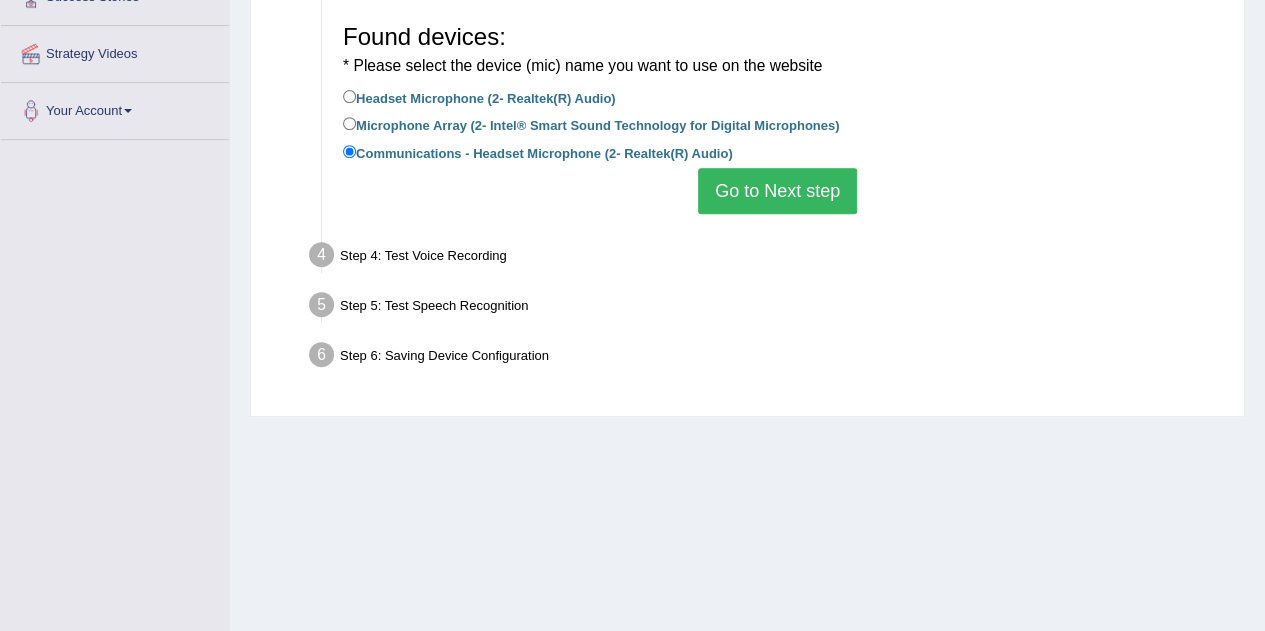 scroll, scrollTop: 418, scrollLeft: 0, axis: vertical 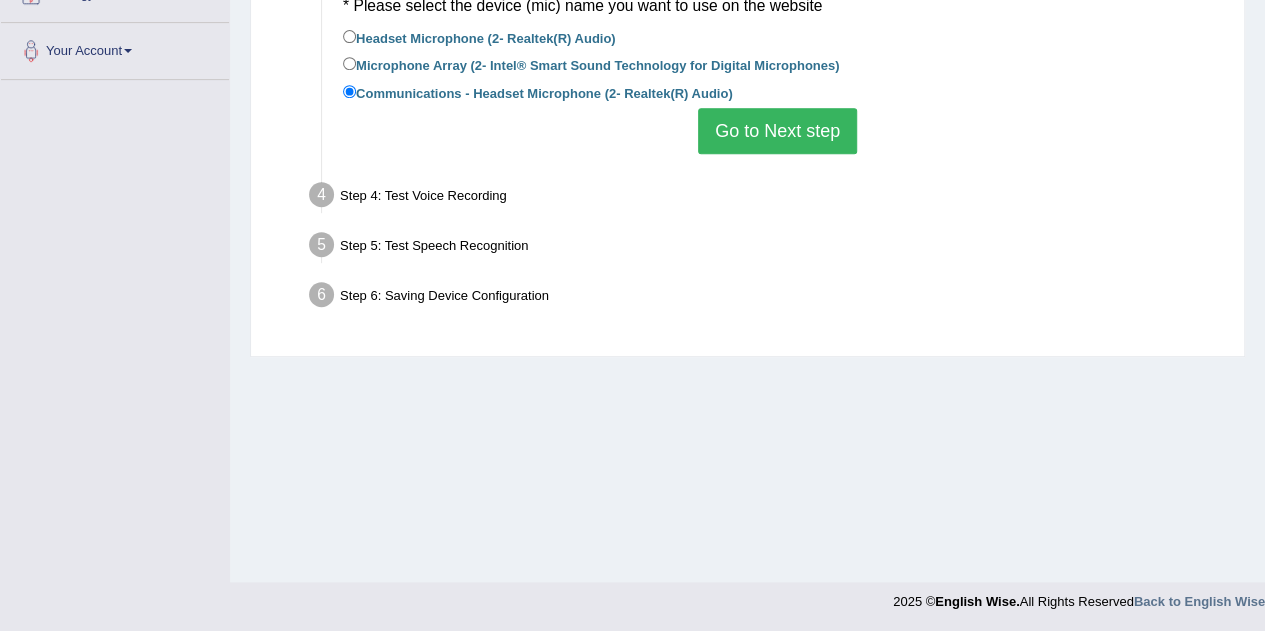 click on "Step 4: Test Voice Recording" at bounding box center [767, 198] 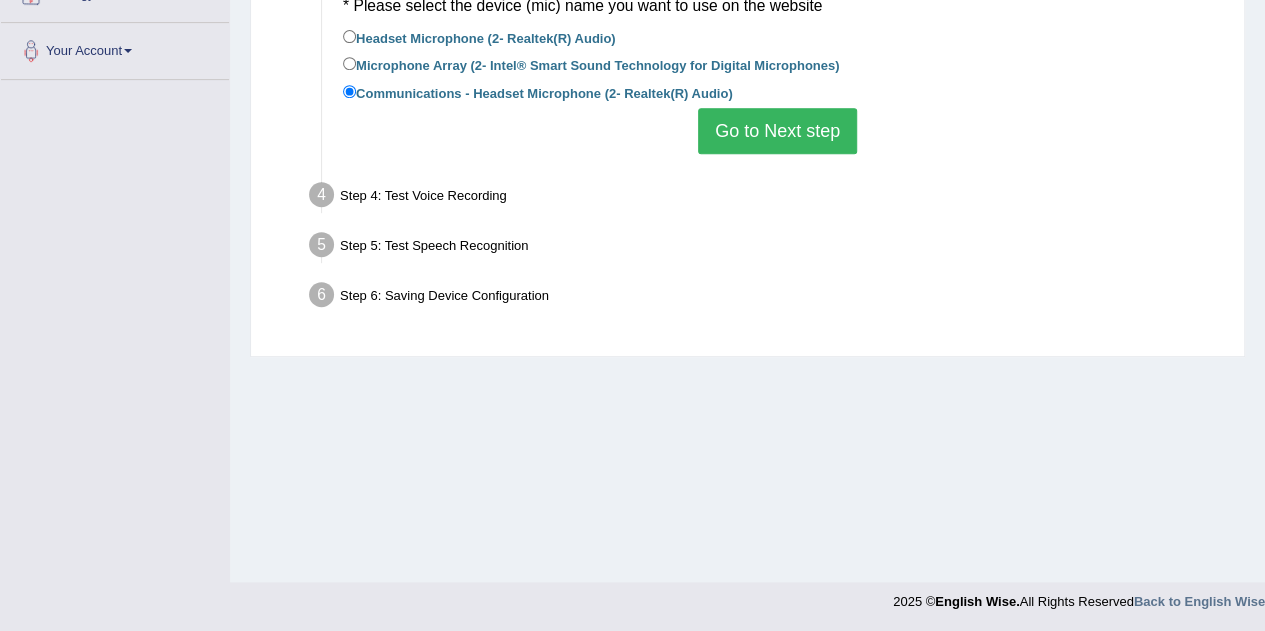 click on "Go to Next step" at bounding box center (777, 131) 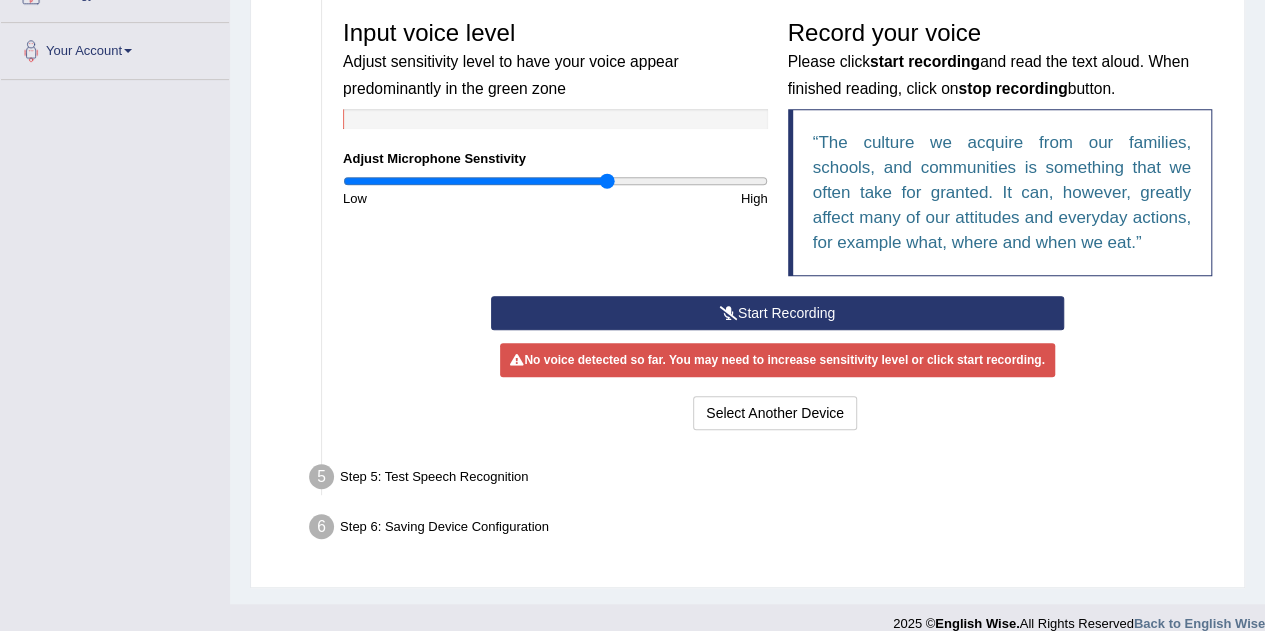 click on "Input voice level   Adjust sensitivity level to have your voice appear predominantly in the green zone     Adjust Microphone Senstivity     Low   High   Record your voice Please click  start recording  and read the text aloud. When finished reading, click on  stop recording  button.   The culture we acquire from our families, schools, and communities is something that we often take for granted. It can, however, greatly affect many of our attitudes and everyday actions, for example what, where and when we eat." at bounding box center (777, 153) 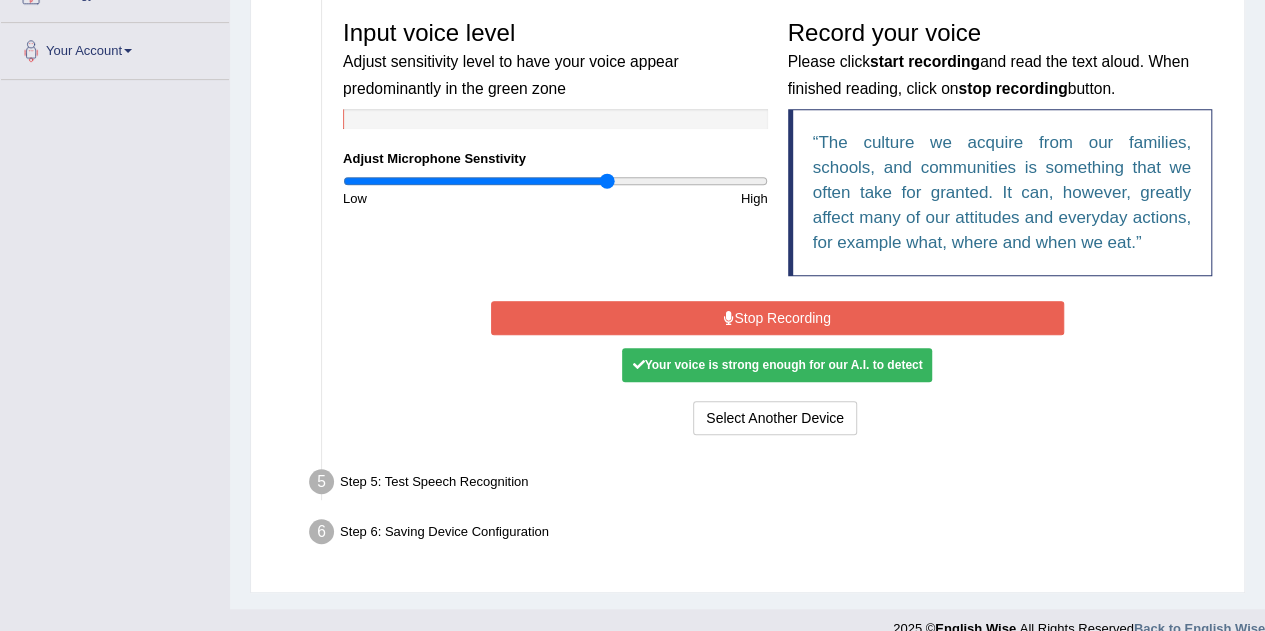 click on "Your voice is strong enough for our A.I. to detect" at bounding box center [777, 365] 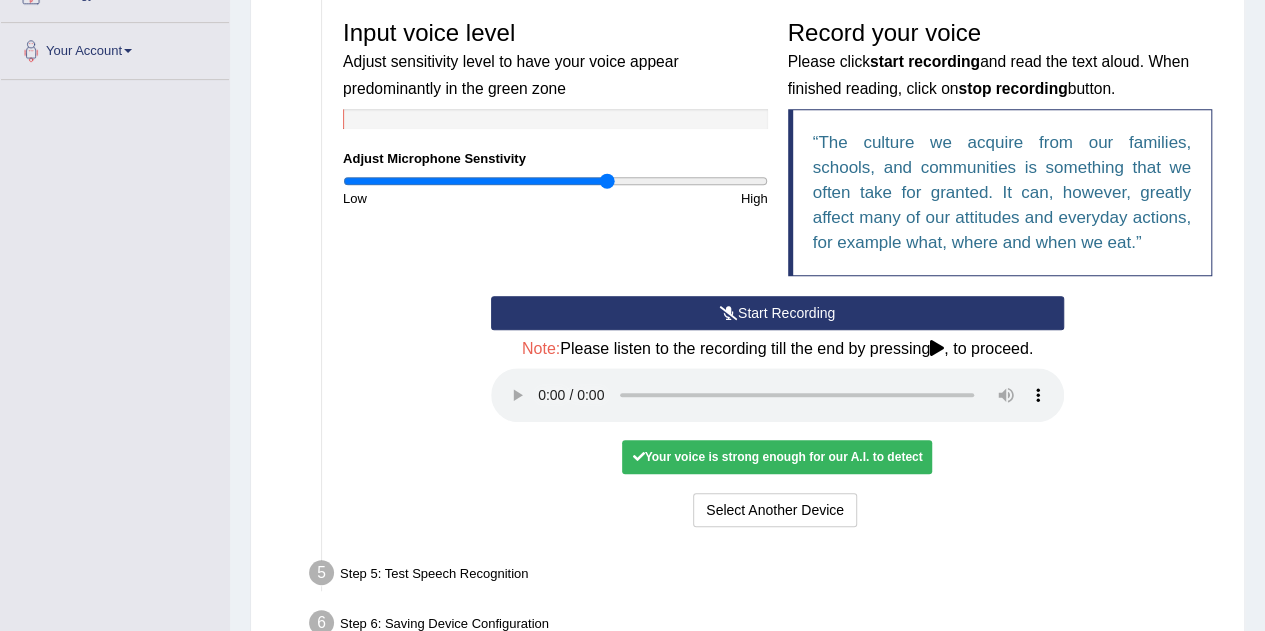 click on "Start Recording" at bounding box center (777, 313) 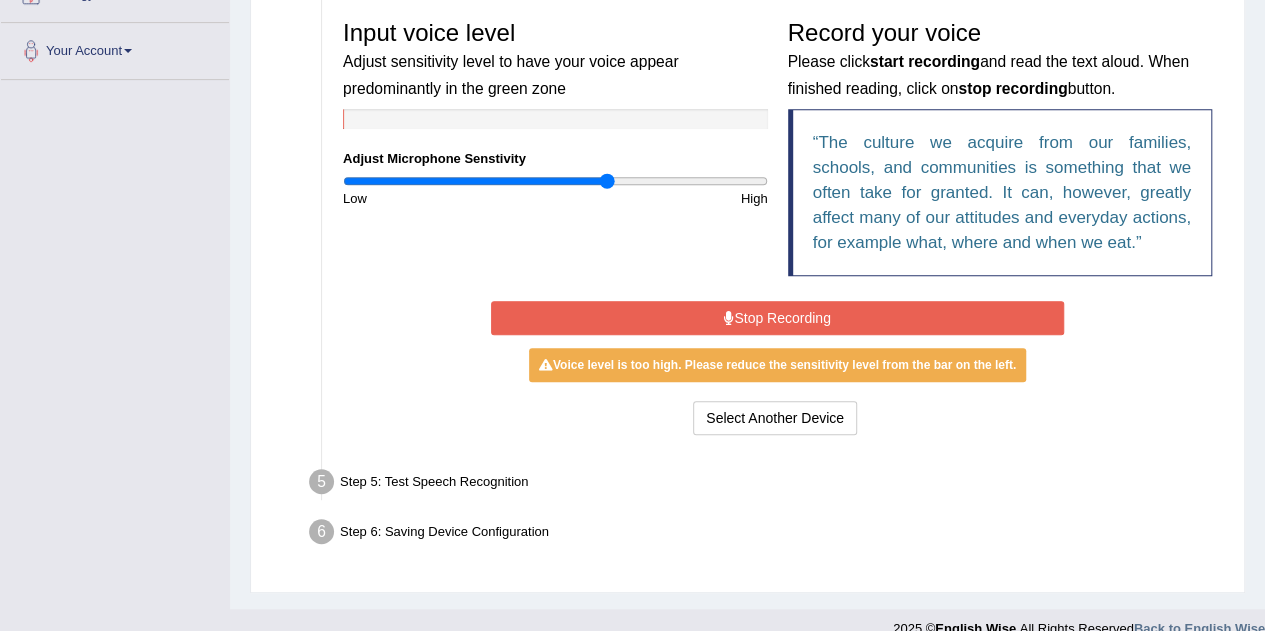 click on "Stop Recording" at bounding box center (777, 318) 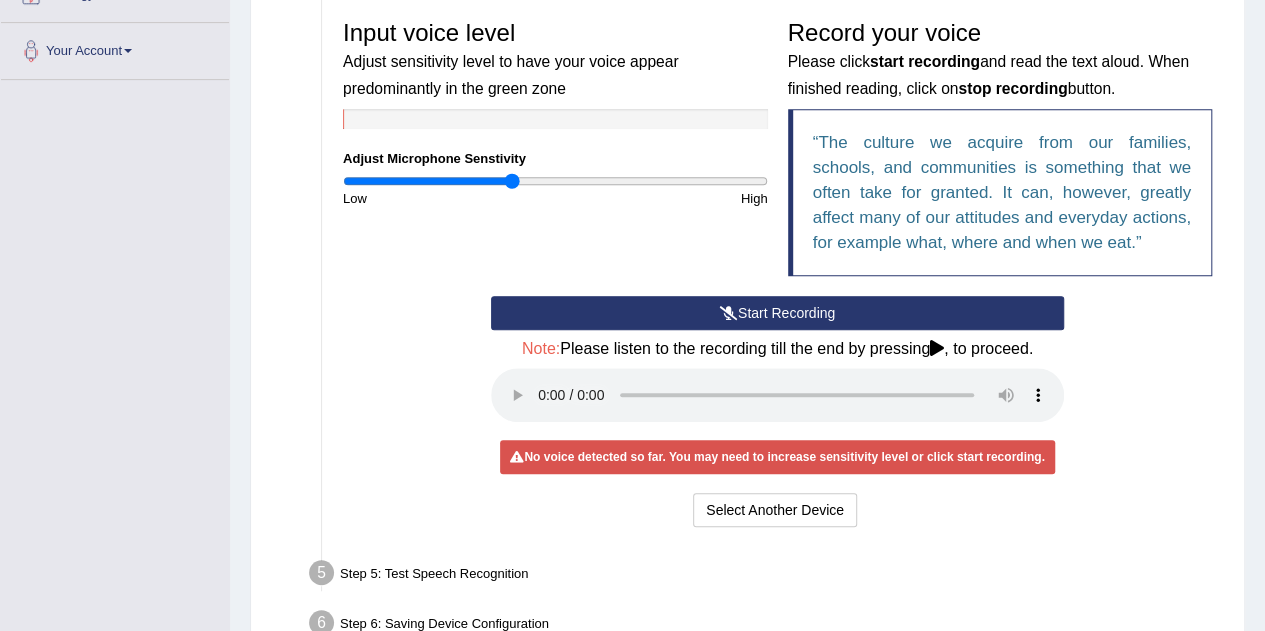 click at bounding box center [555, 181] 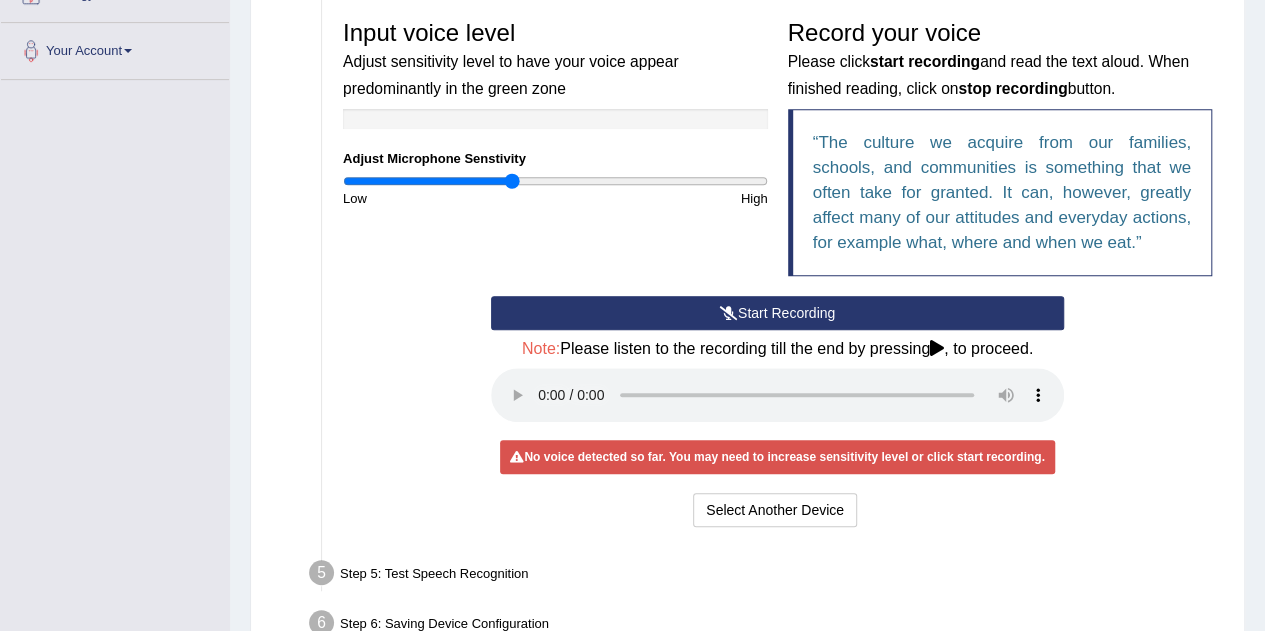 click on "Start Recording" at bounding box center (777, 313) 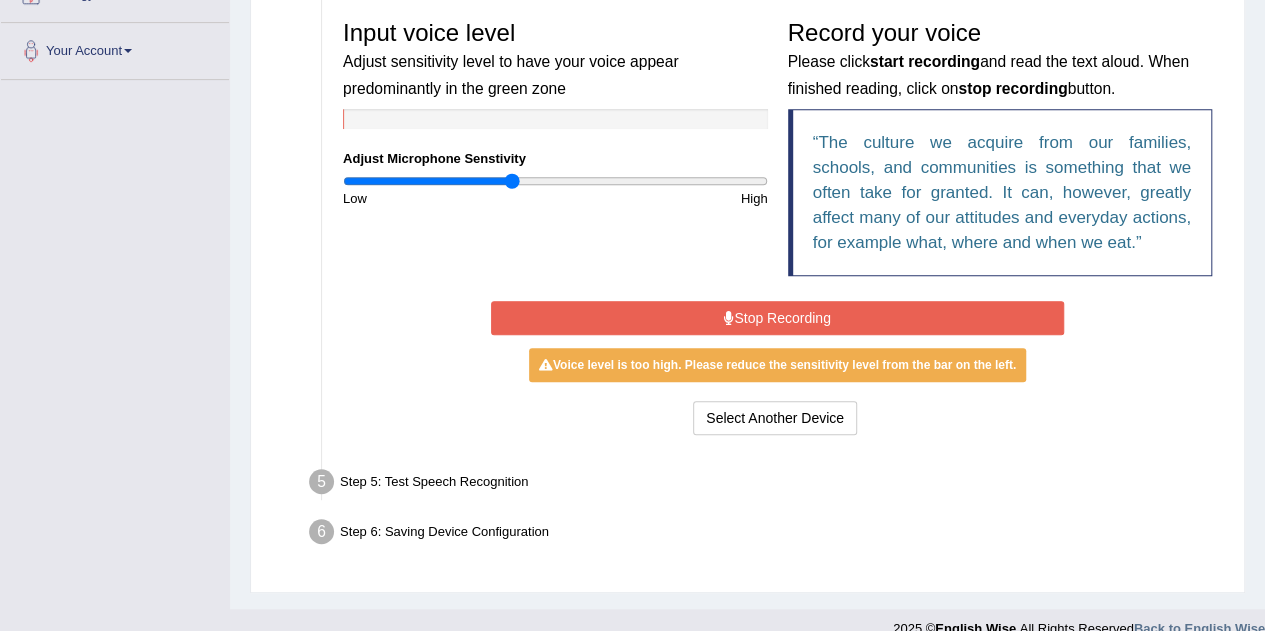 click on "Stop Recording" at bounding box center [777, 318] 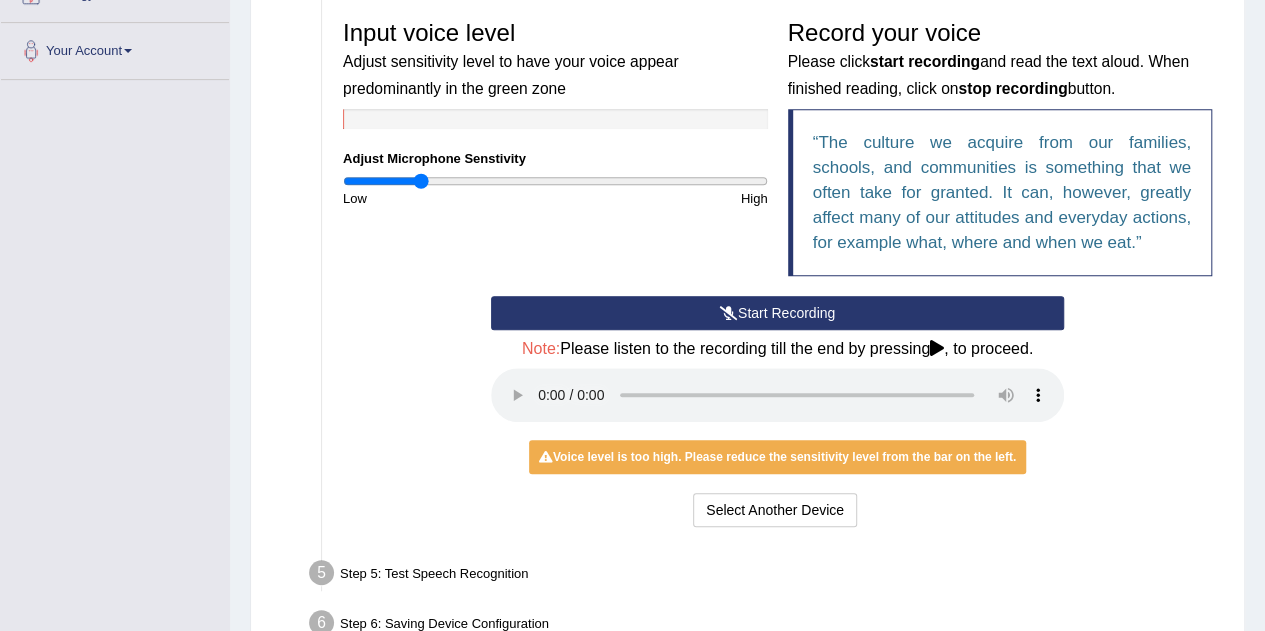 click at bounding box center (555, 181) 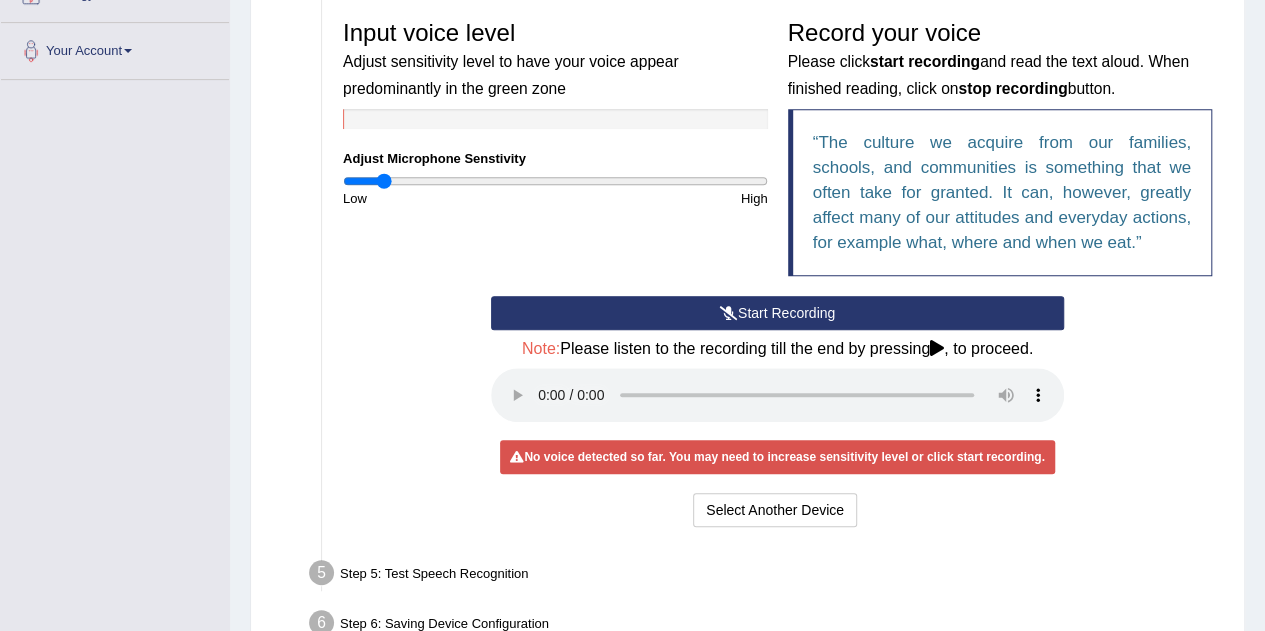 click at bounding box center (555, 181) 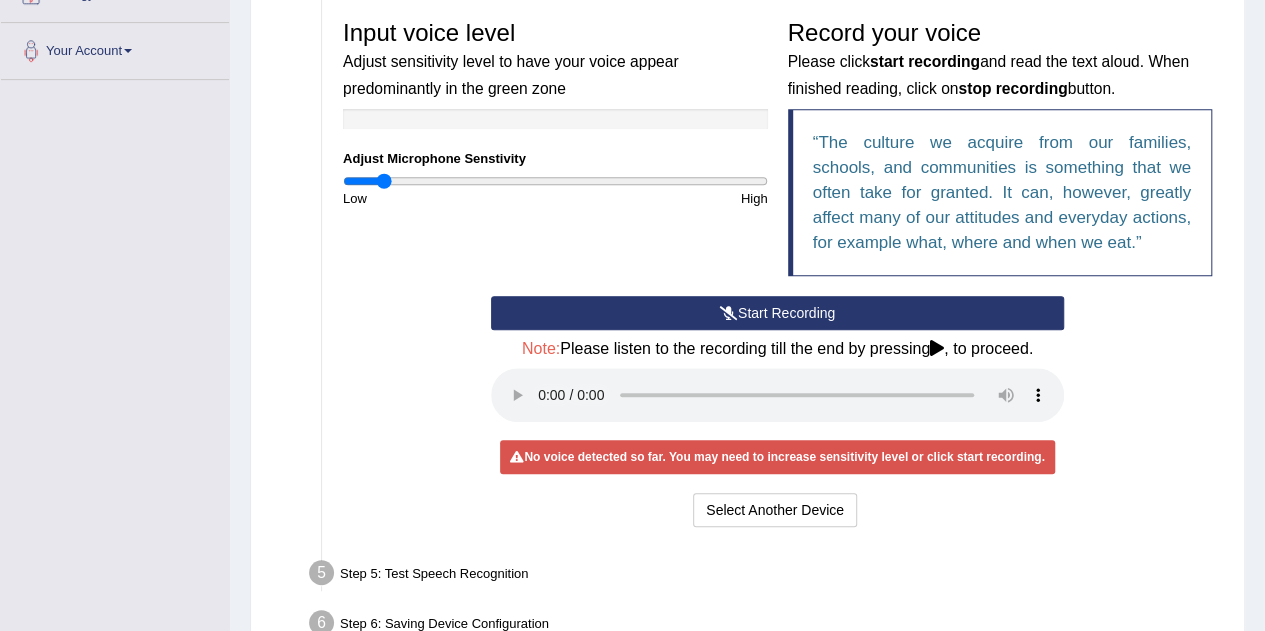 click on "Start Recording" at bounding box center [777, 313] 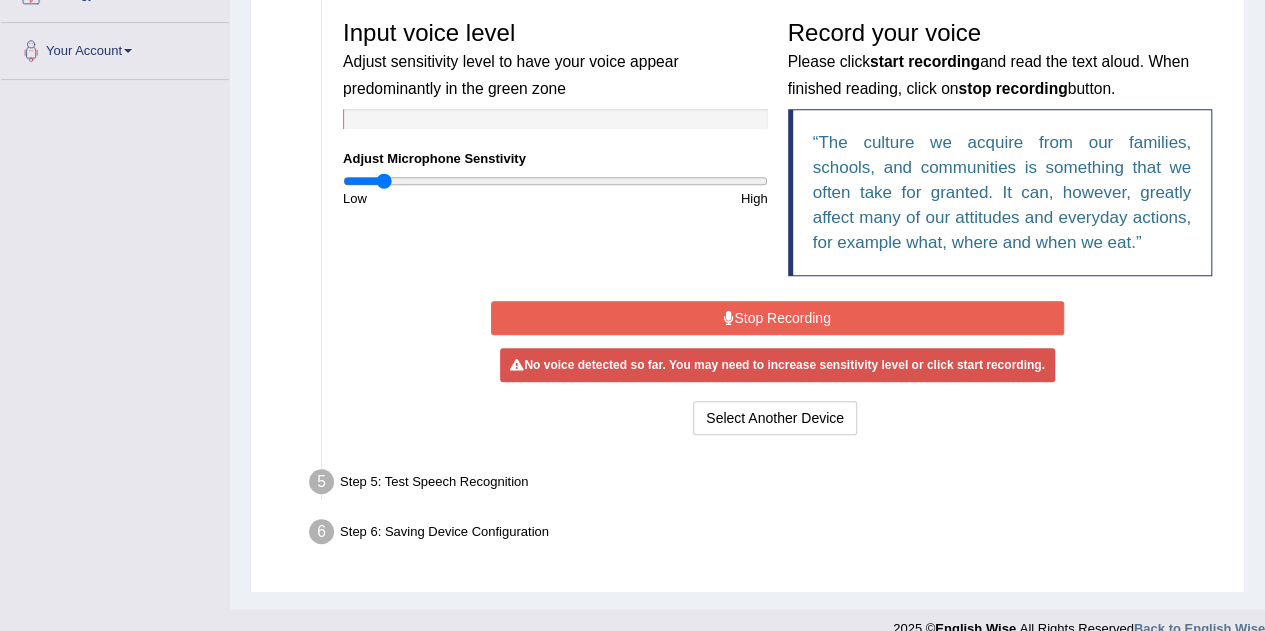 click on "Stop Recording" at bounding box center [777, 318] 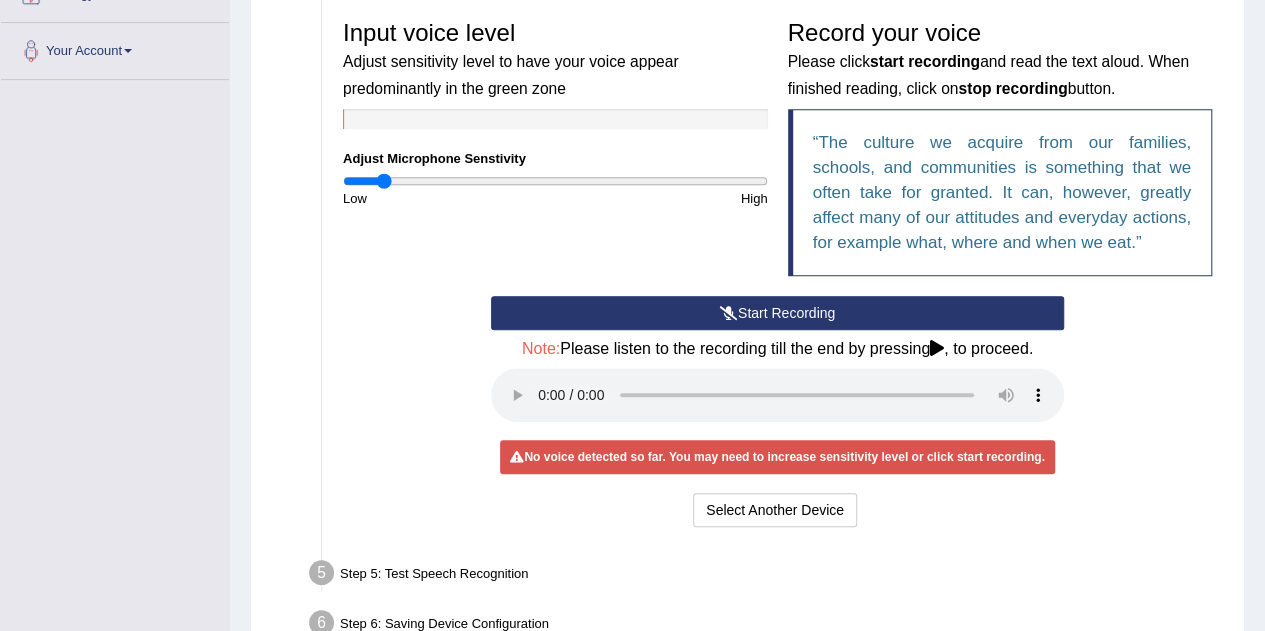 click at bounding box center [729, 313] 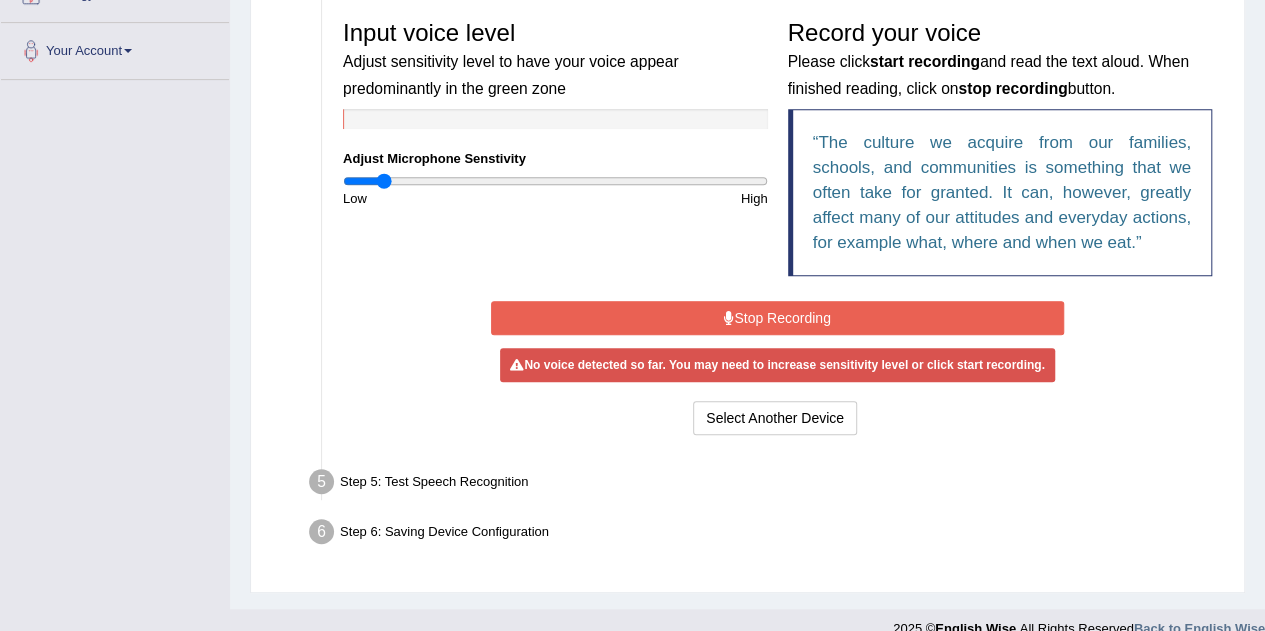 click on "Stop Recording" at bounding box center [777, 318] 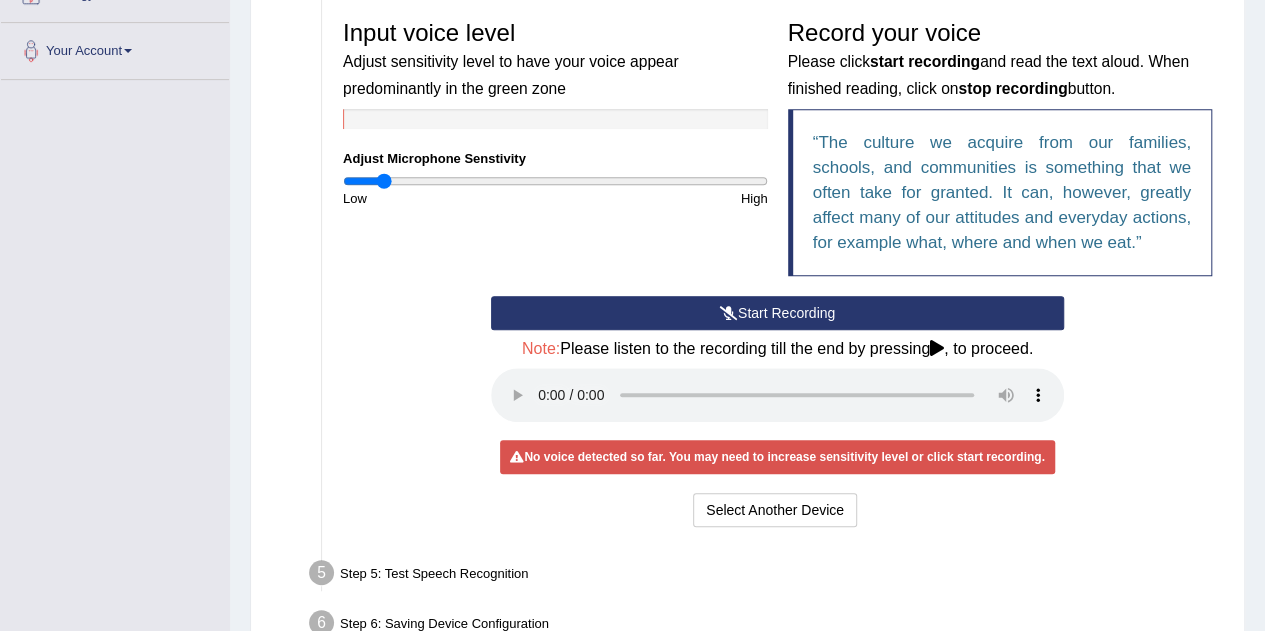 click at bounding box center (729, 313) 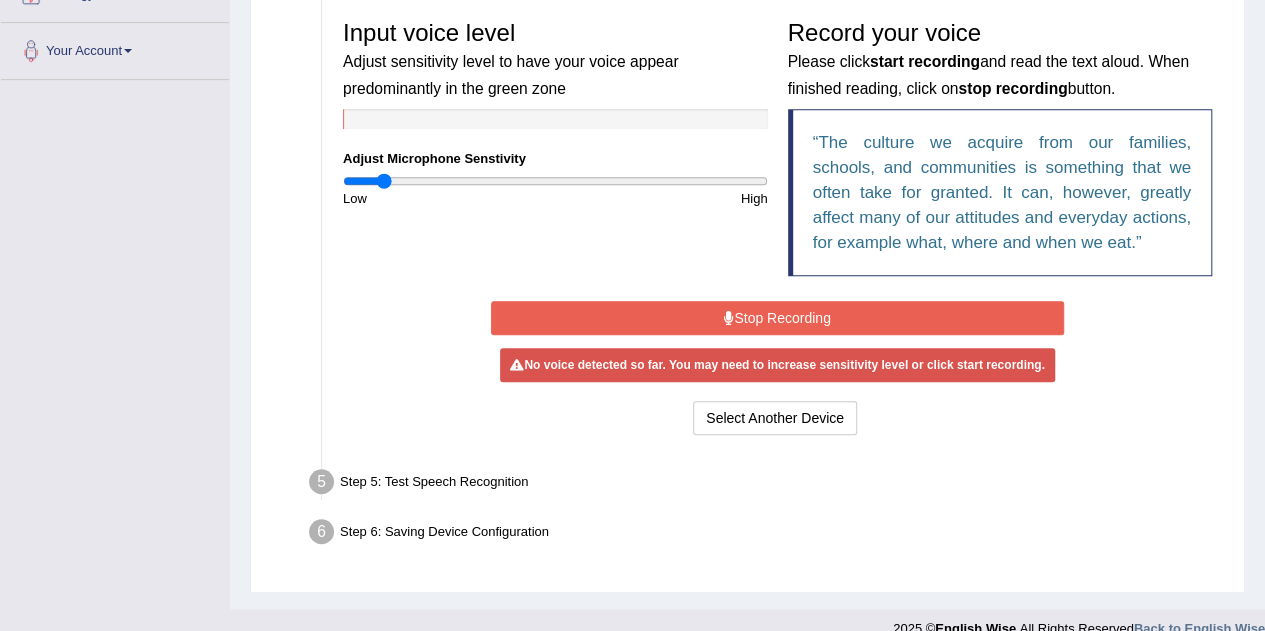 click on "Stop Recording" at bounding box center (777, 318) 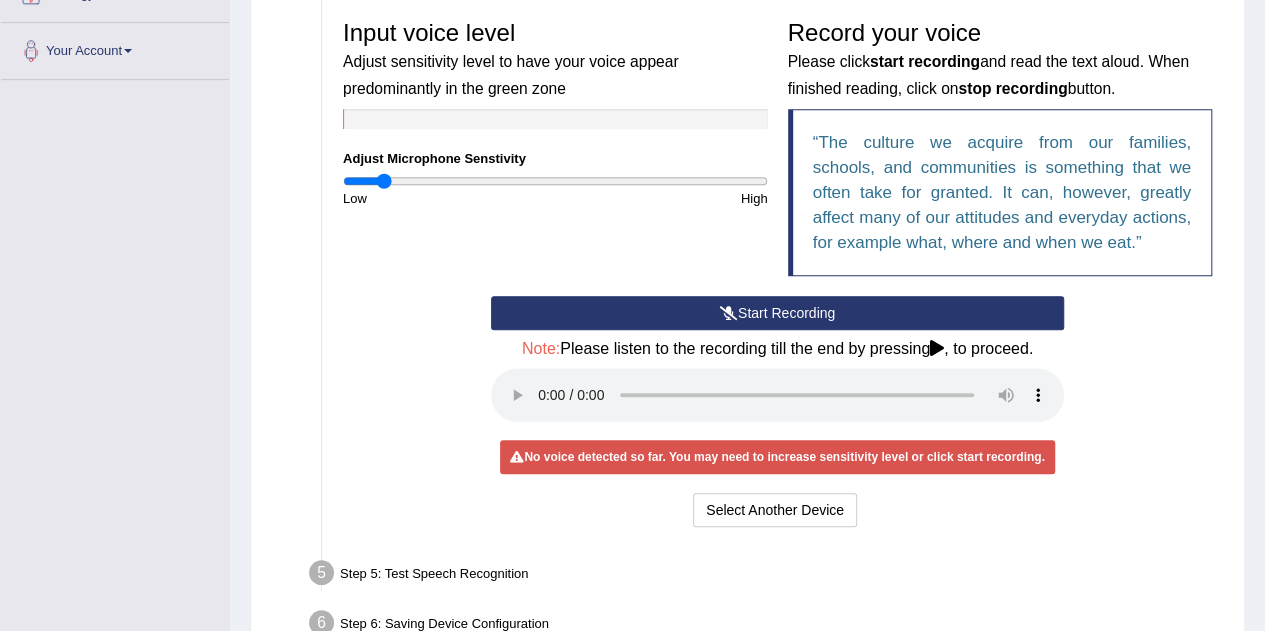 click on "Start Recording" at bounding box center (777, 313) 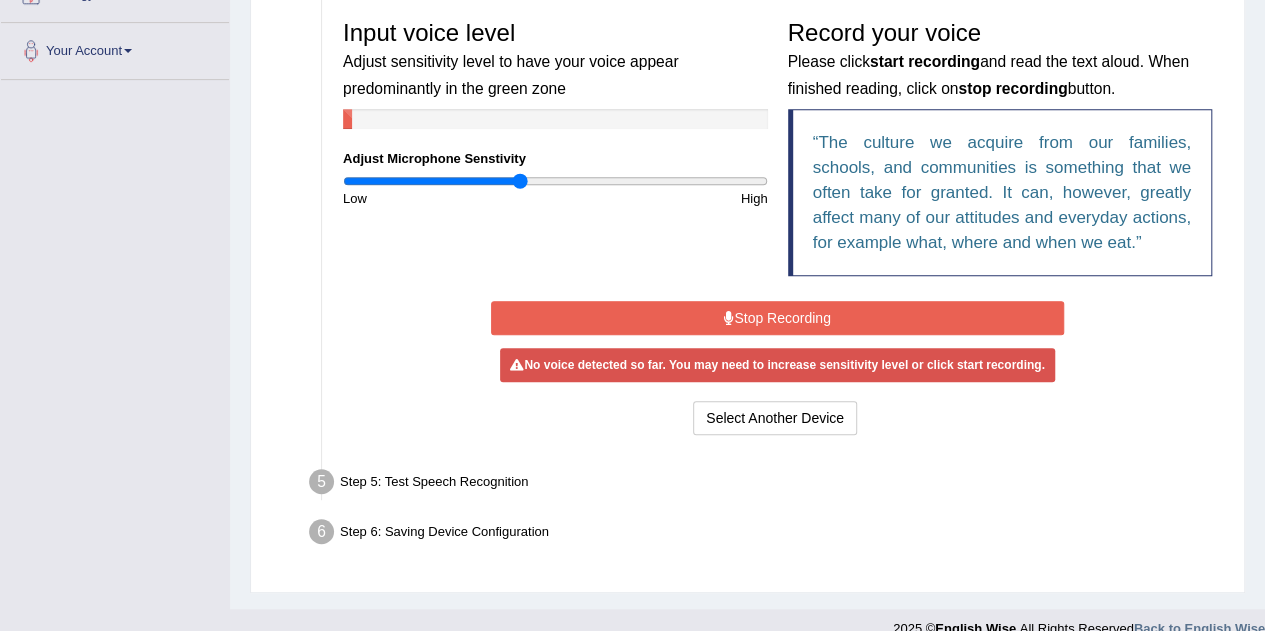 click at bounding box center (555, 181) 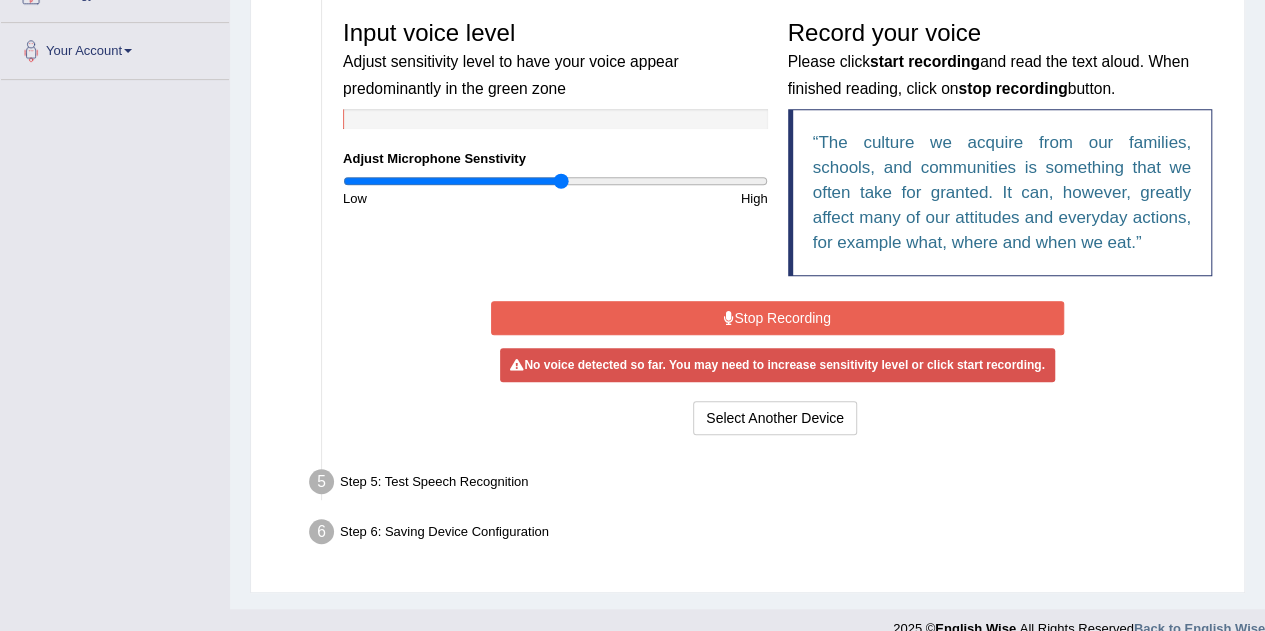 type on "1.04" 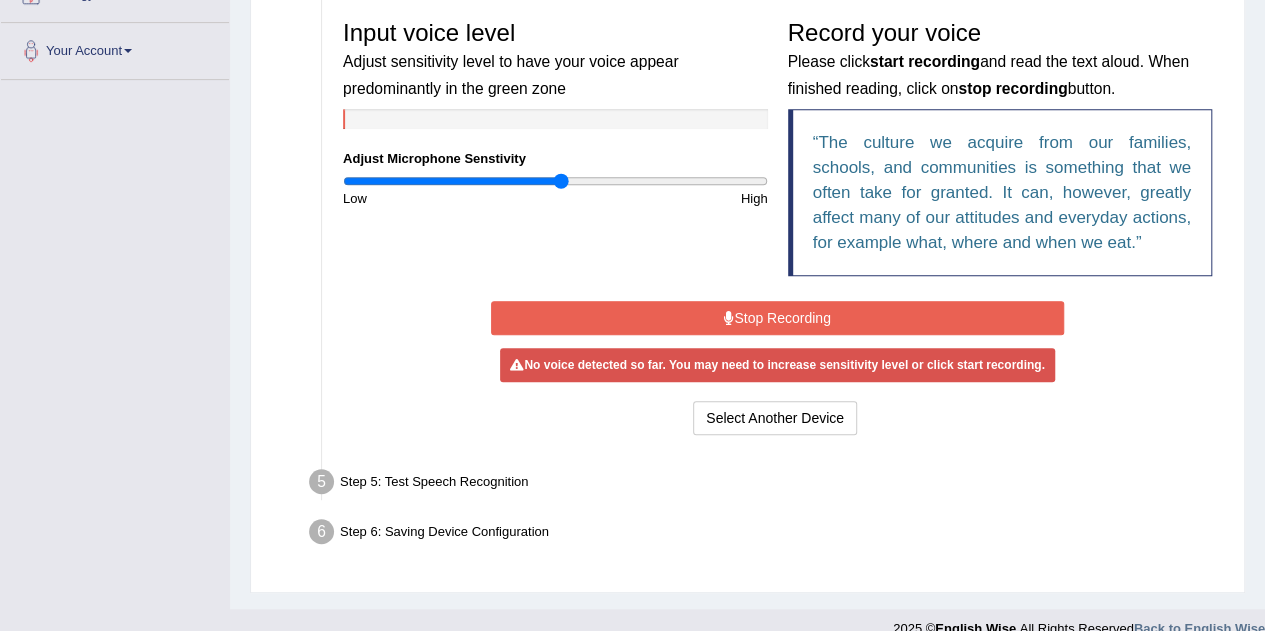 click on "Stop Recording" at bounding box center (777, 318) 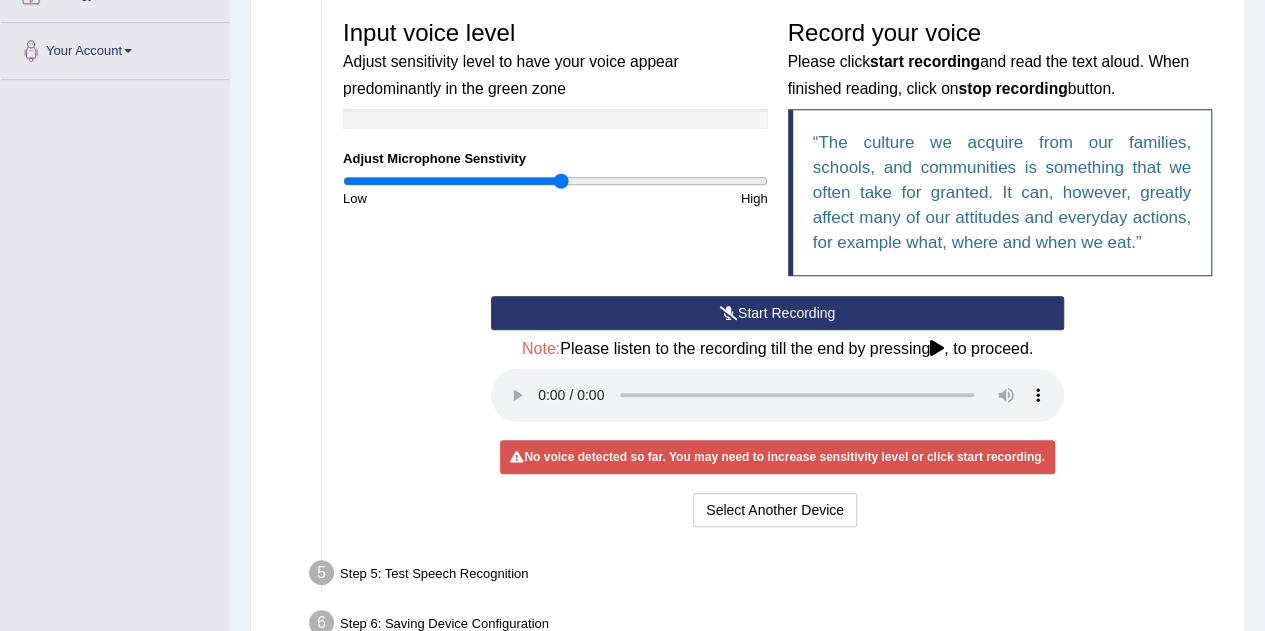 click on "Start Recording" at bounding box center (777, 313) 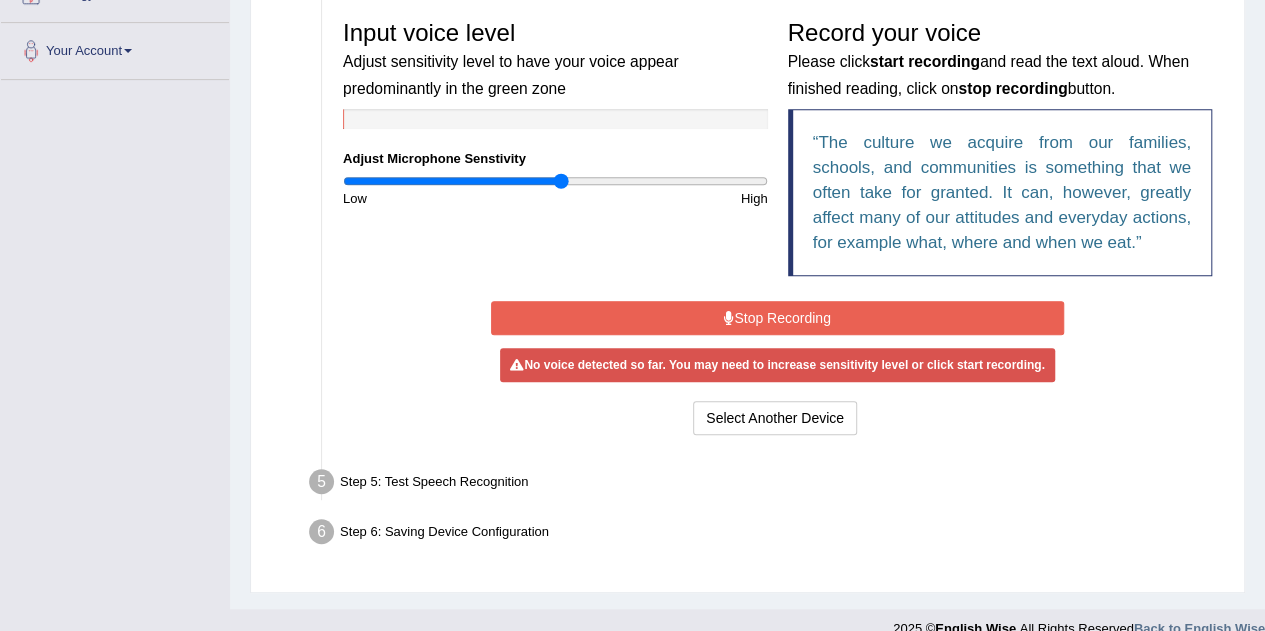 click on "Stop Recording" at bounding box center [777, 318] 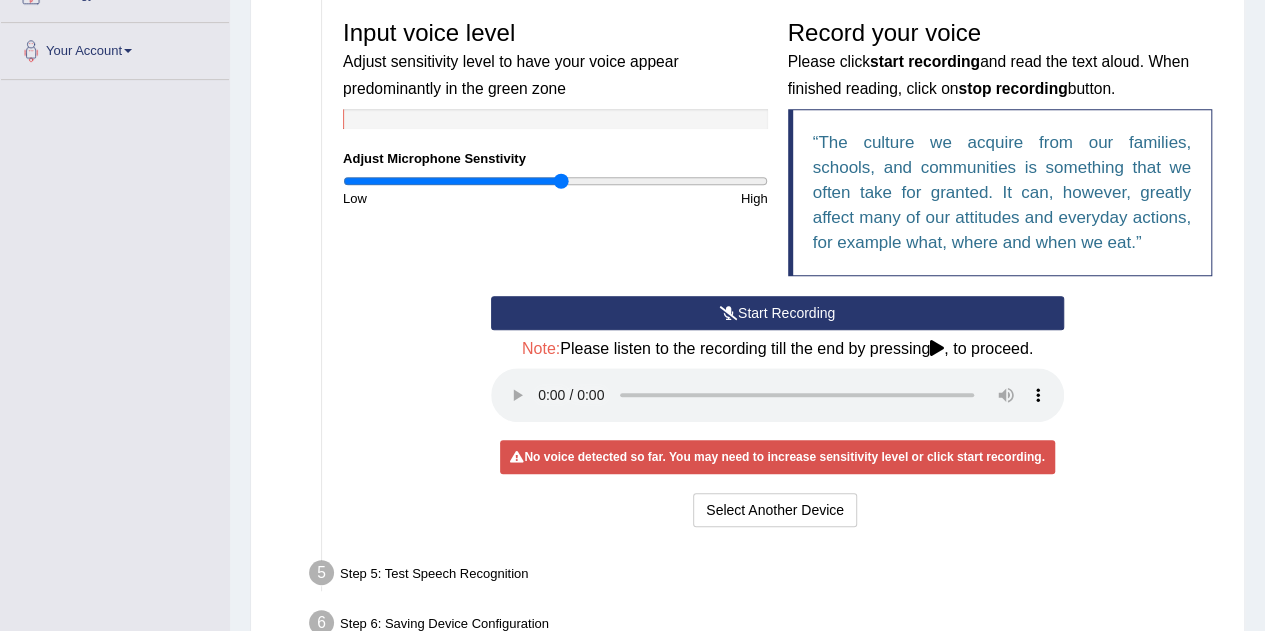 click on "Start Recording" at bounding box center [777, 313] 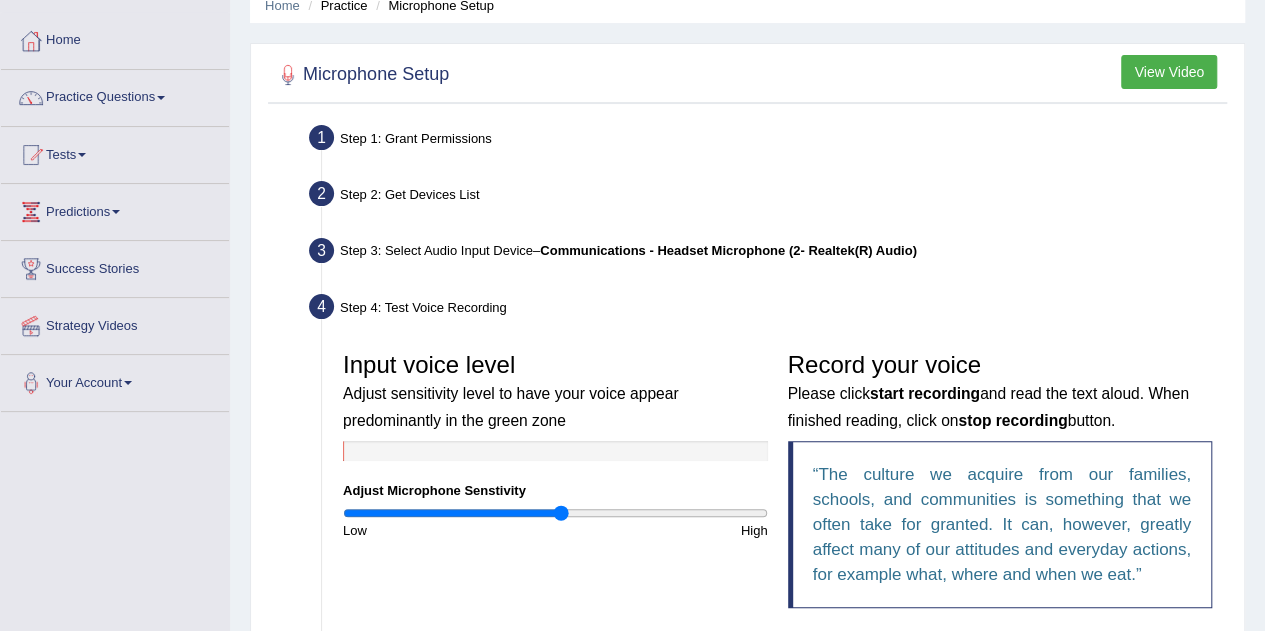 scroll, scrollTop: 0, scrollLeft: 0, axis: both 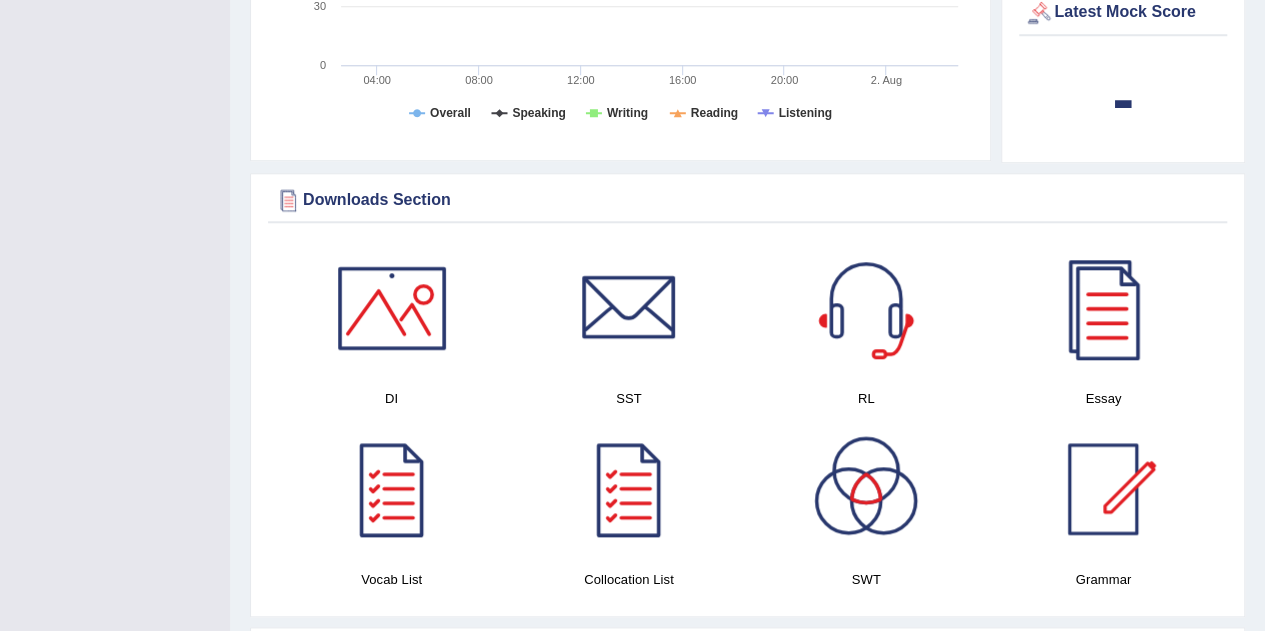 click at bounding box center [1103, 308] 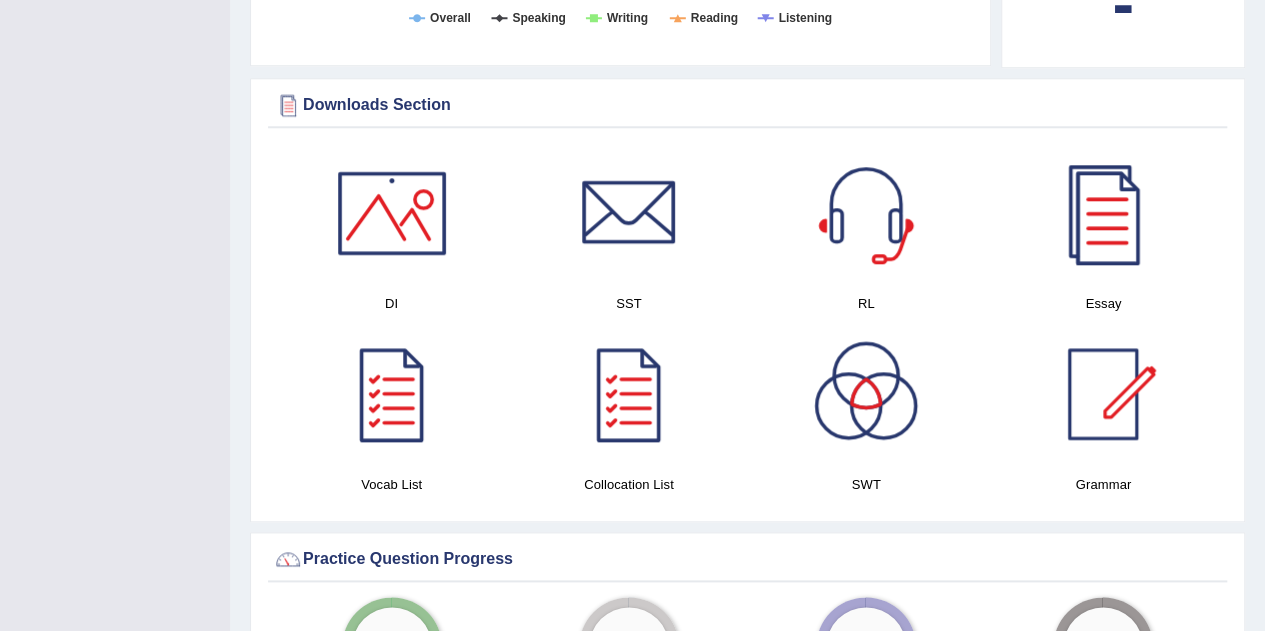 scroll, scrollTop: 941, scrollLeft: 0, axis: vertical 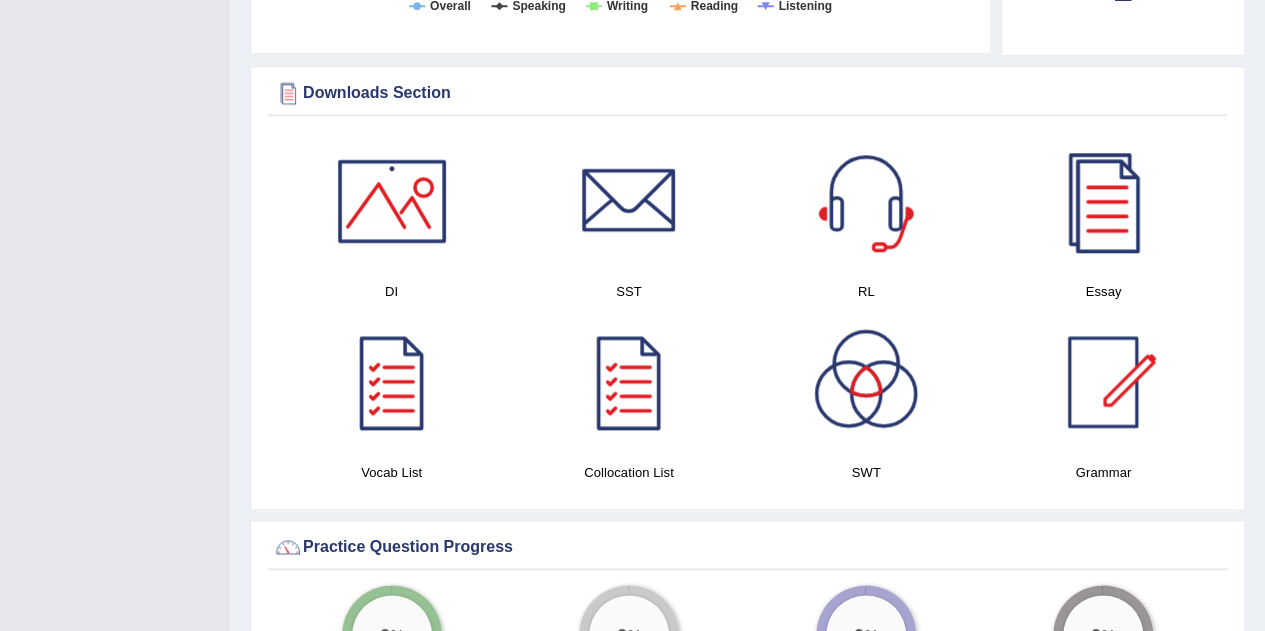 click at bounding box center [866, 382] 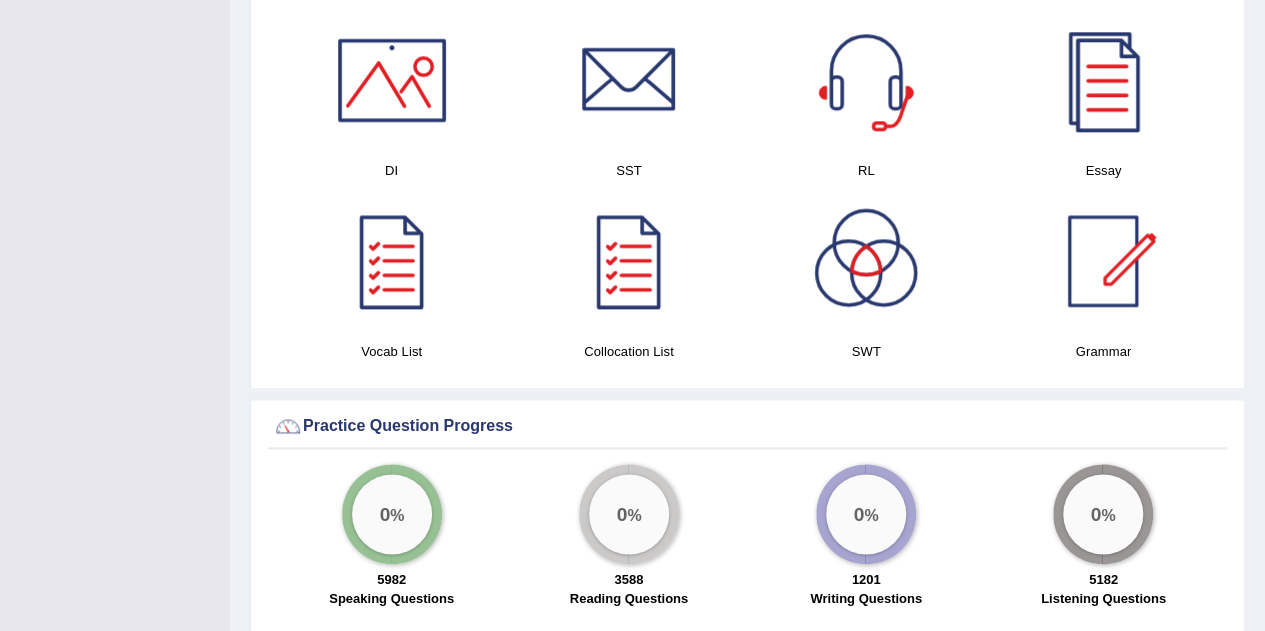 scroll, scrollTop: 1064, scrollLeft: 0, axis: vertical 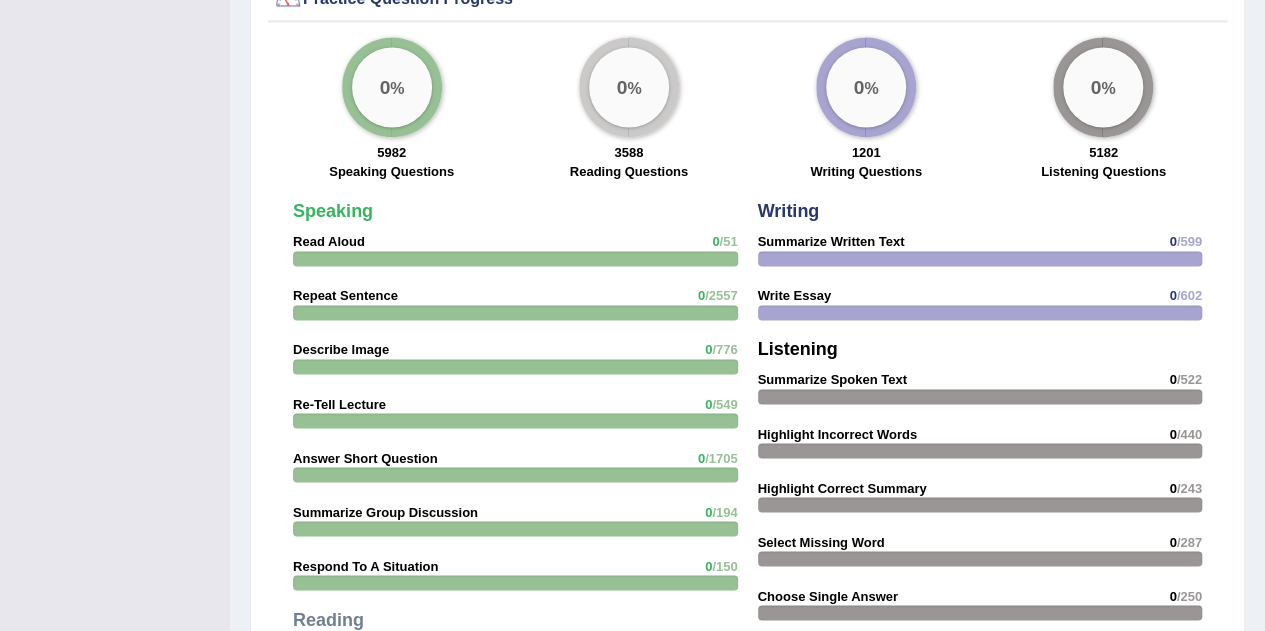click on "0  %" at bounding box center [392, 87] 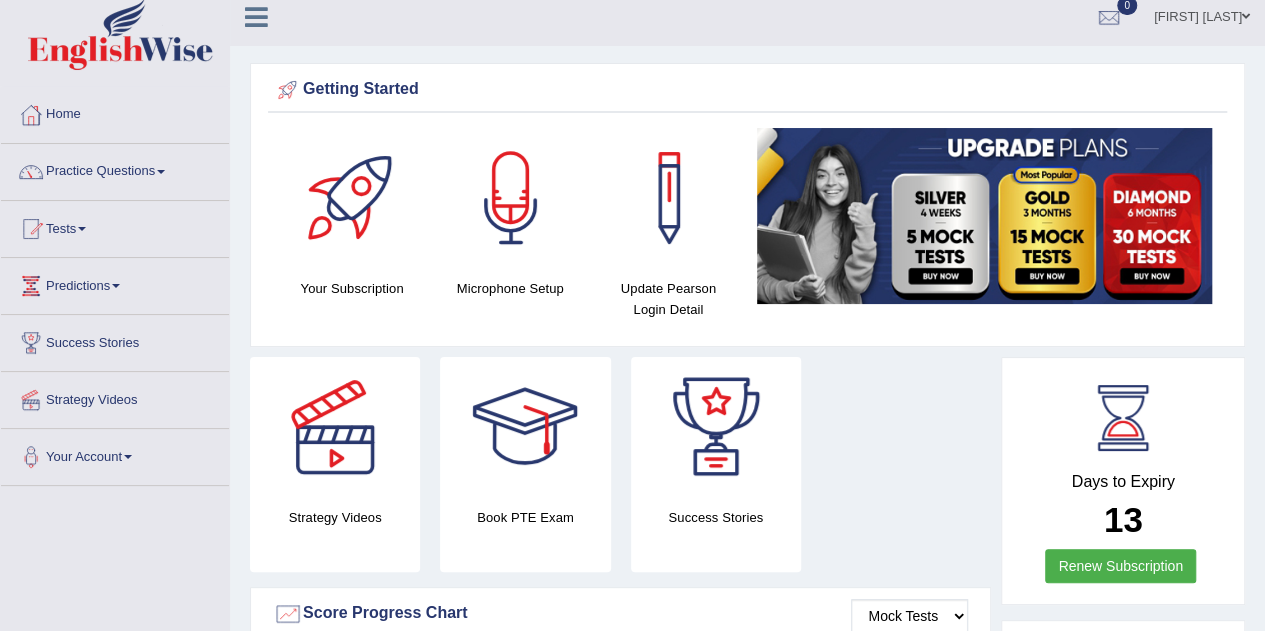 scroll, scrollTop: 0, scrollLeft: 0, axis: both 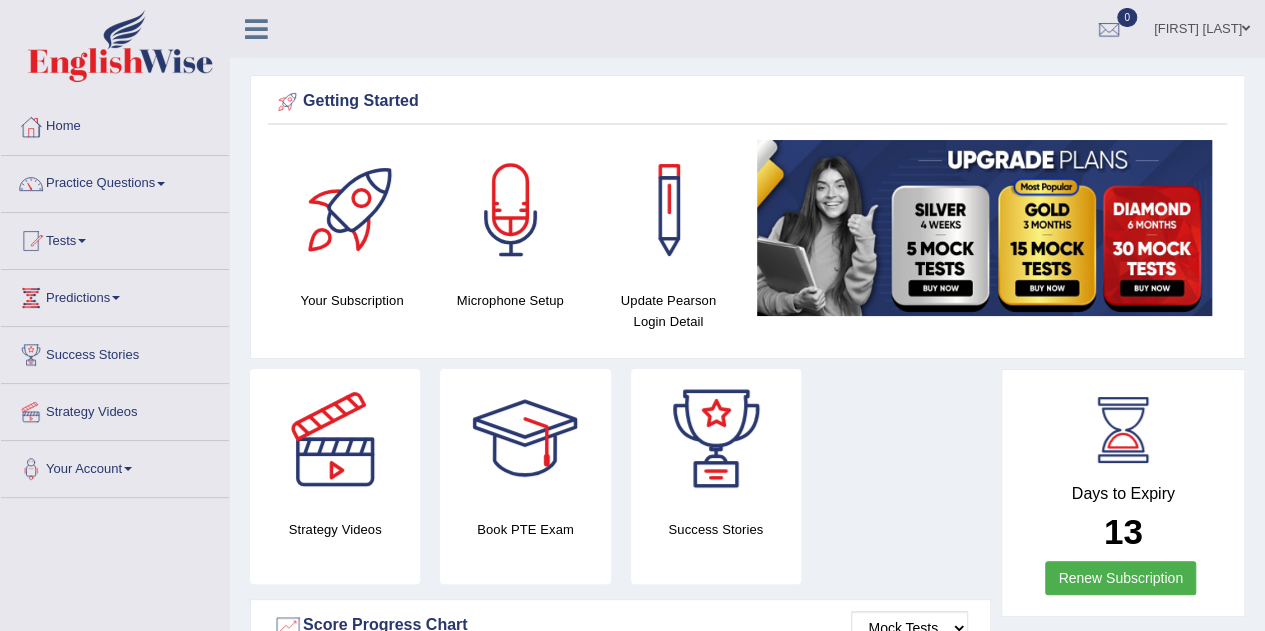 click on "Practice Questions" at bounding box center [115, 181] 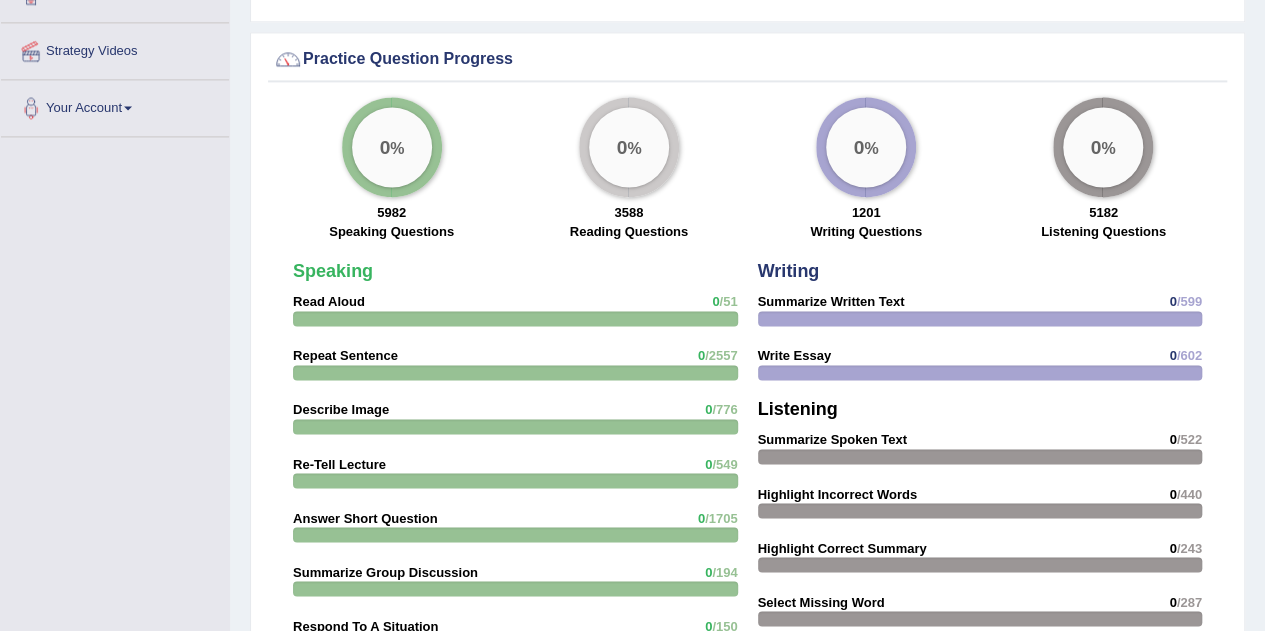 scroll, scrollTop: 1425, scrollLeft: 0, axis: vertical 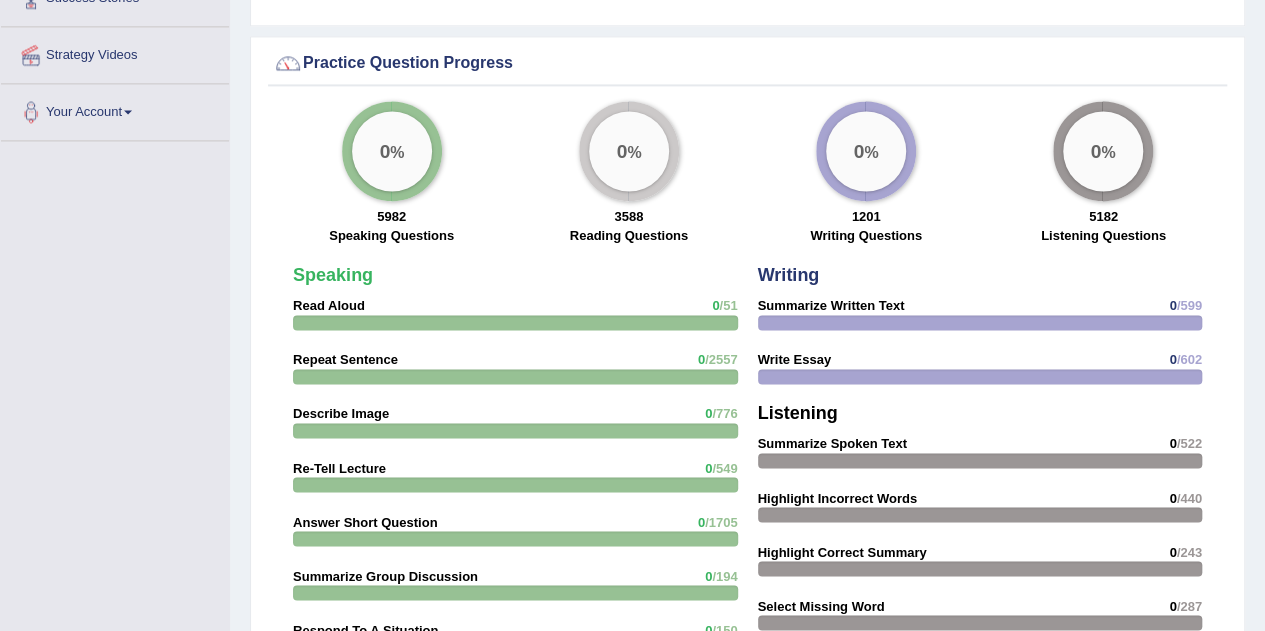 click on "0" at bounding box center (384, 151) 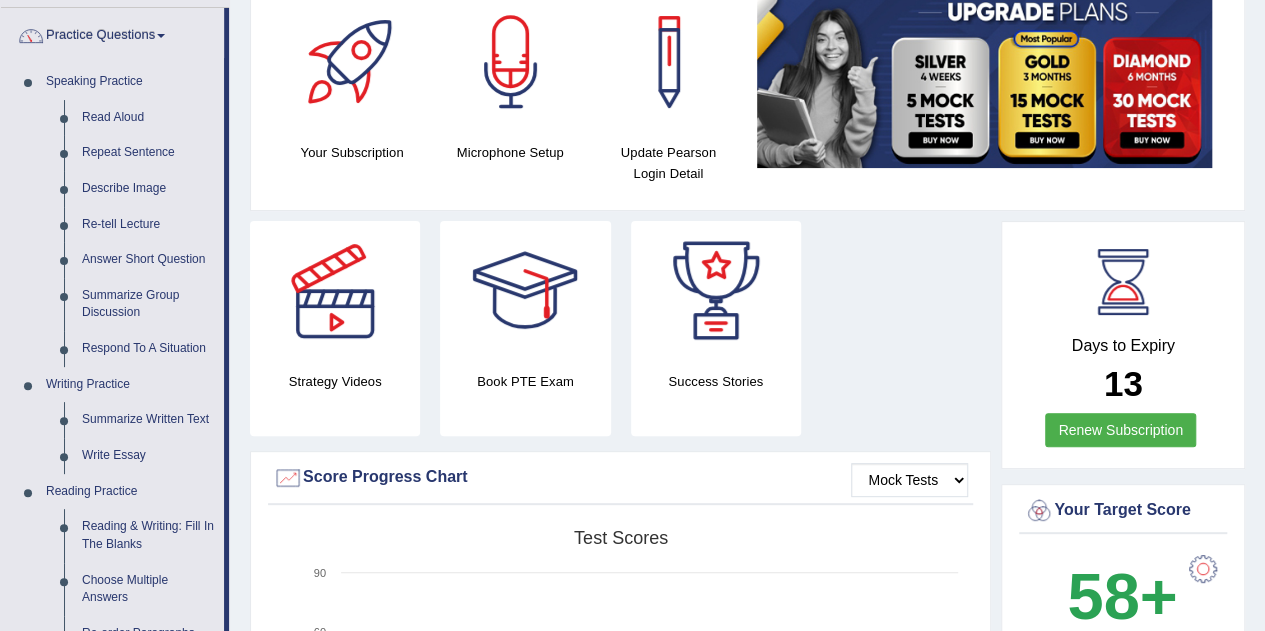scroll, scrollTop: 0, scrollLeft: 0, axis: both 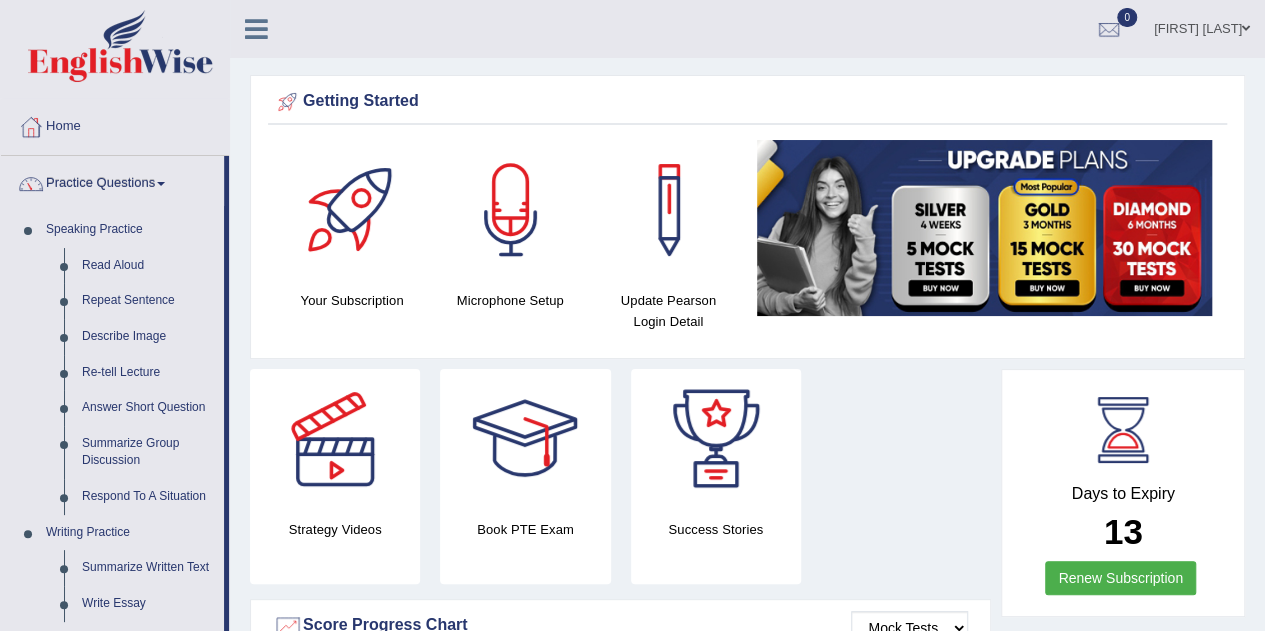 click at bounding box center (335, 439) 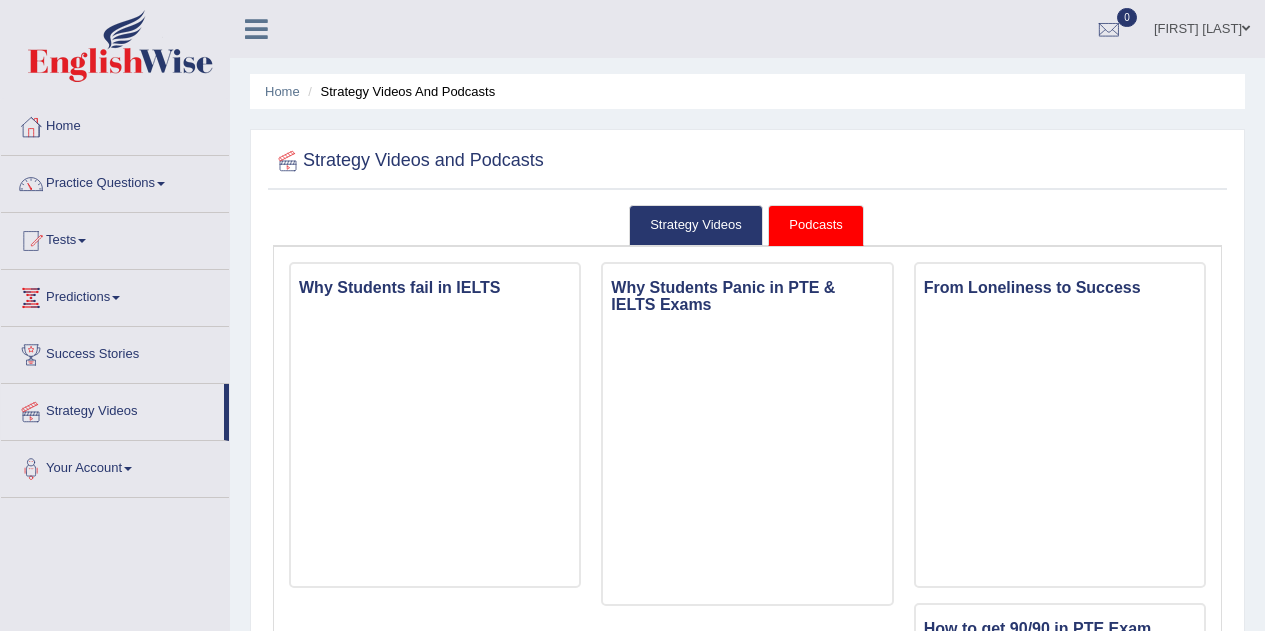 scroll, scrollTop: 40, scrollLeft: 0, axis: vertical 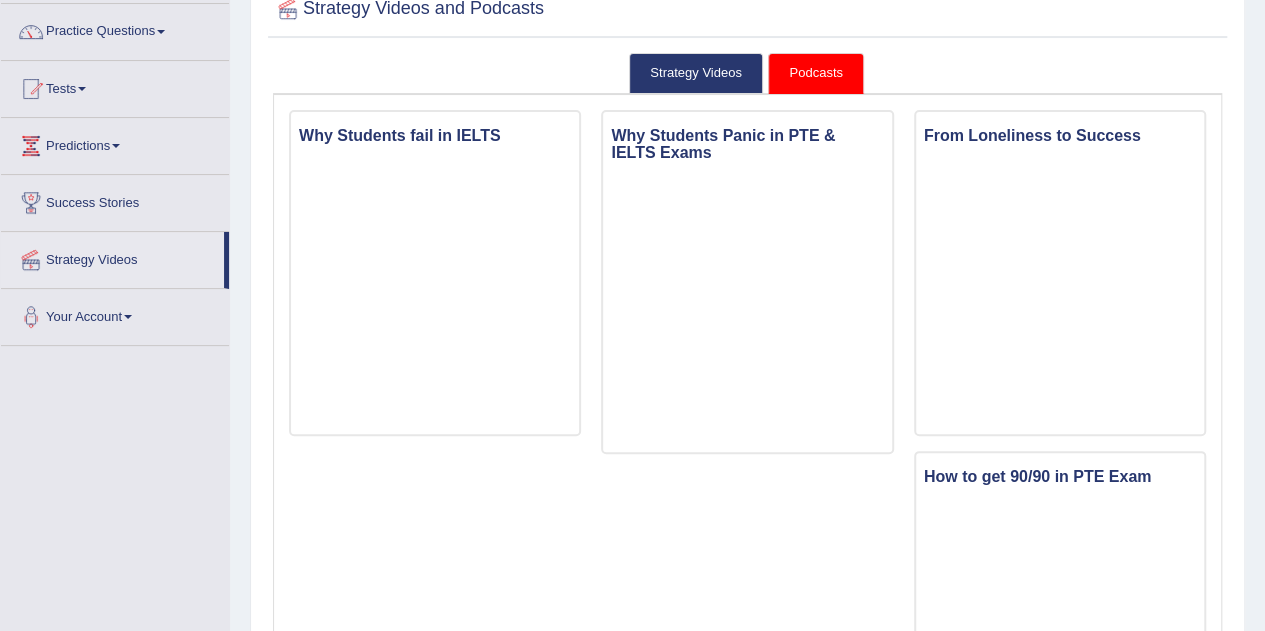 click on "Why Students fail in IELTS
Why Students Panic in PTE & IELTS Exams
From Loneliness to Success
How to get 90/90 in PTE Exam" at bounding box center (747, 1152) 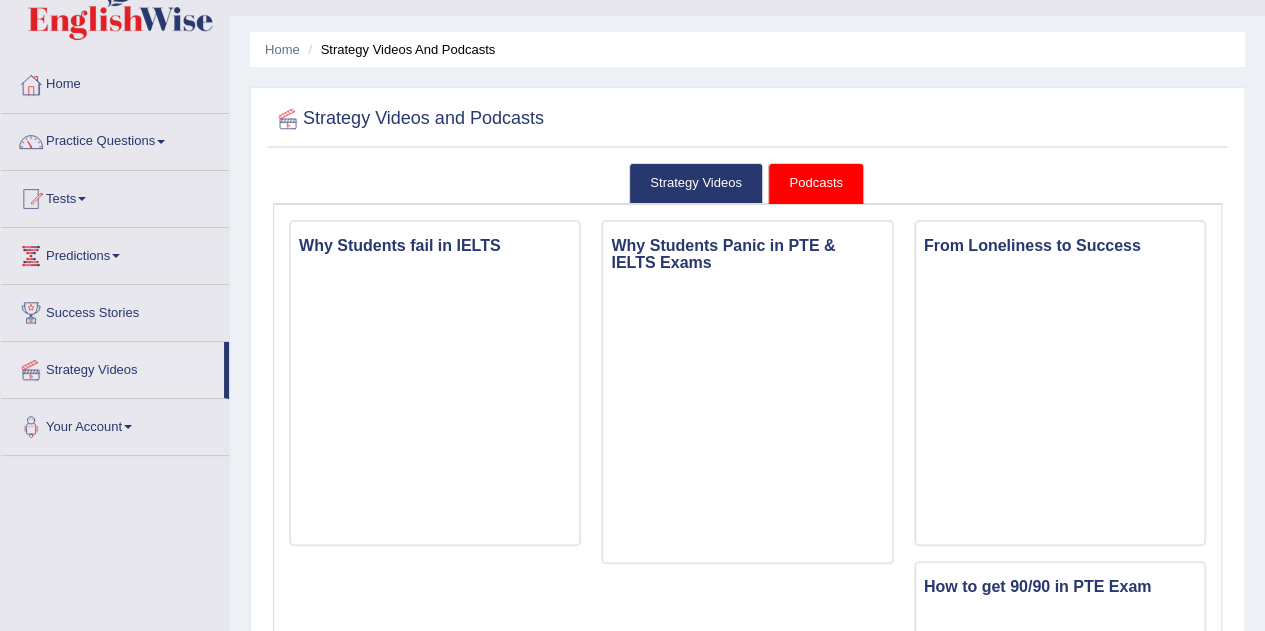 scroll, scrollTop: 0, scrollLeft: 0, axis: both 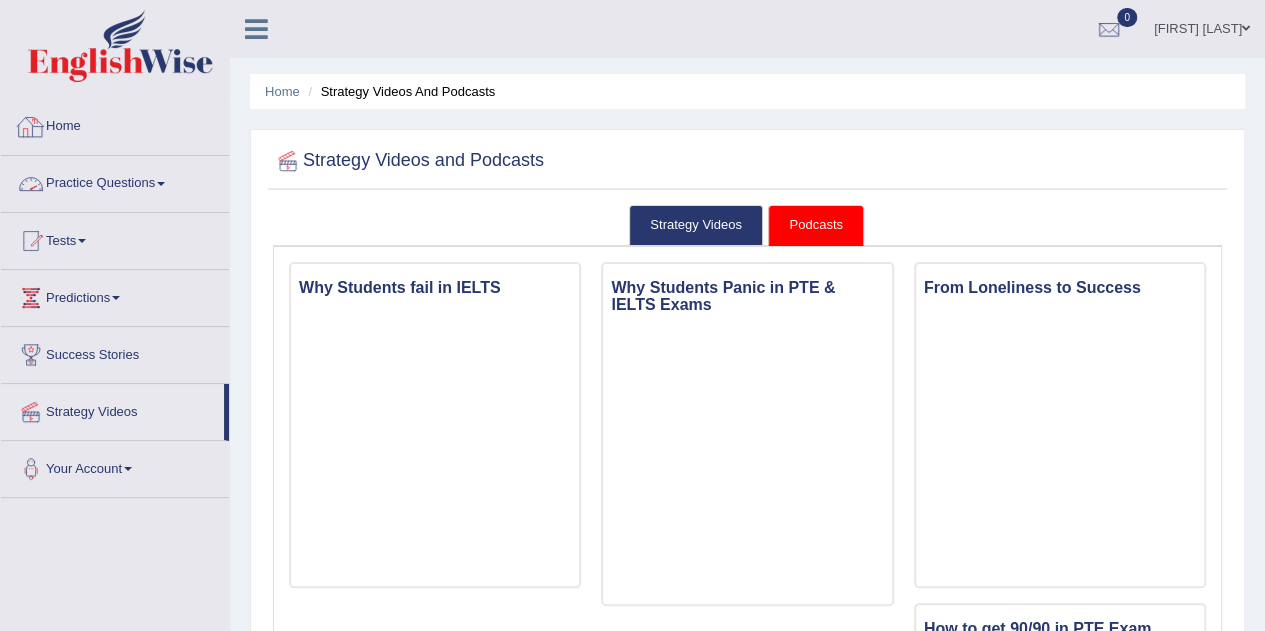 click on "Home" at bounding box center [115, 124] 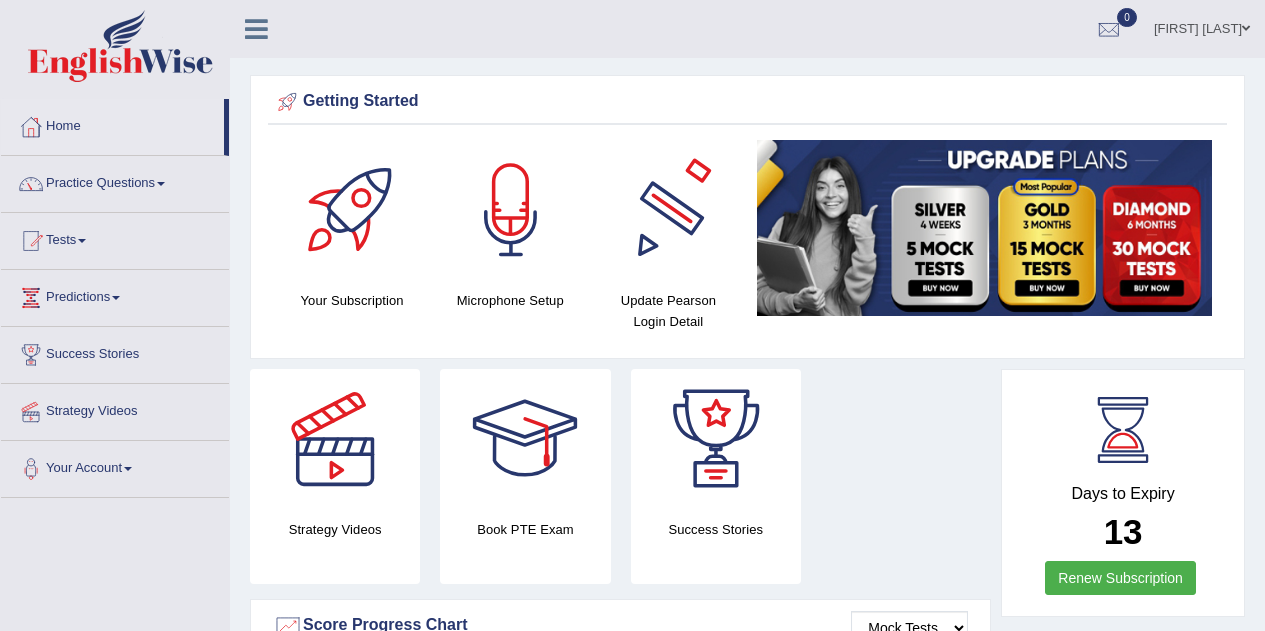 scroll, scrollTop: 0, scrollLeft: 0, axis: both 